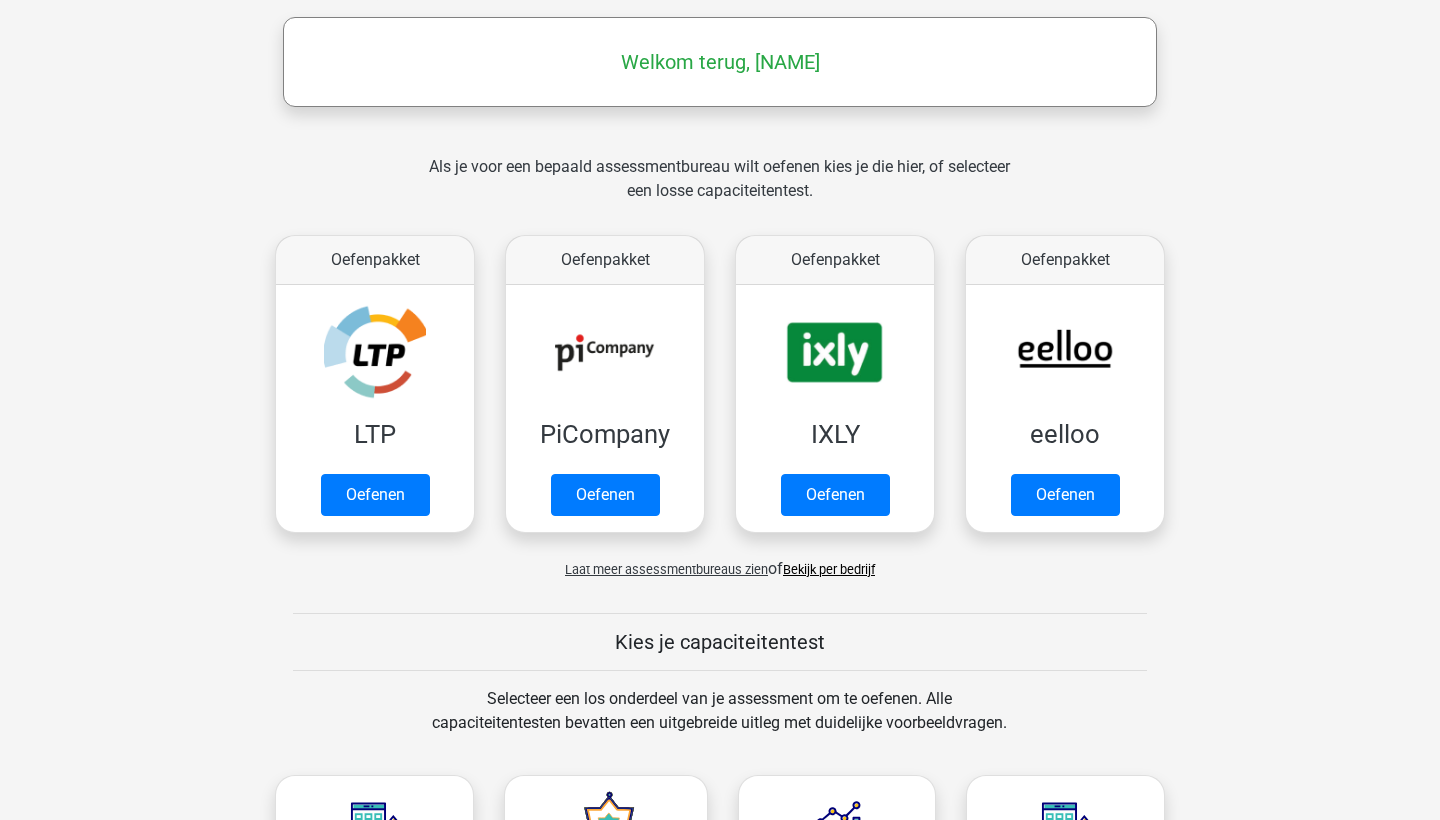 scroll, scrollTop: 302, scrollLeft: 0, axis: vertical 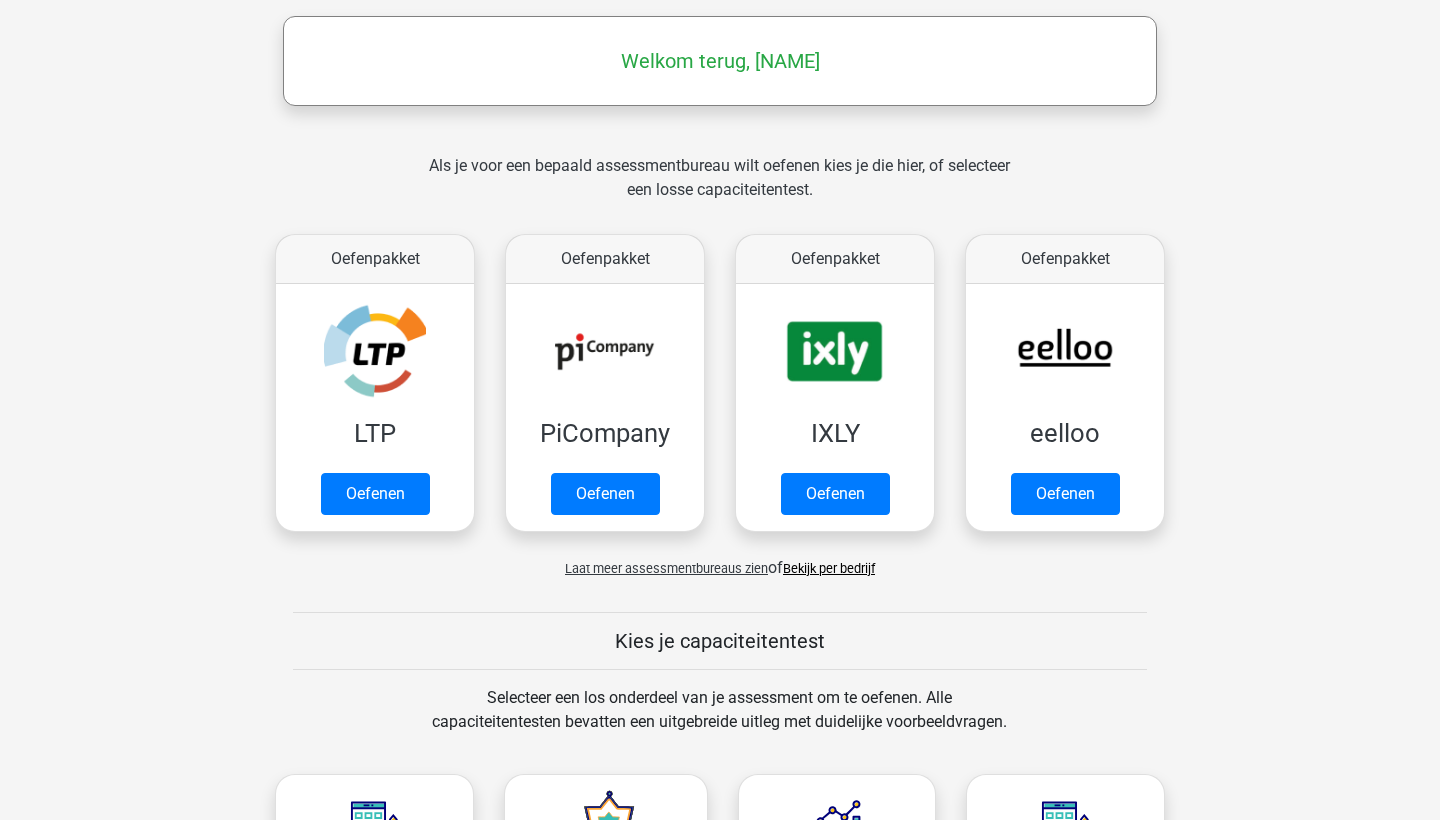 click on "Laat meer assessmentbureaus zien" at bounding box center (666, 568) 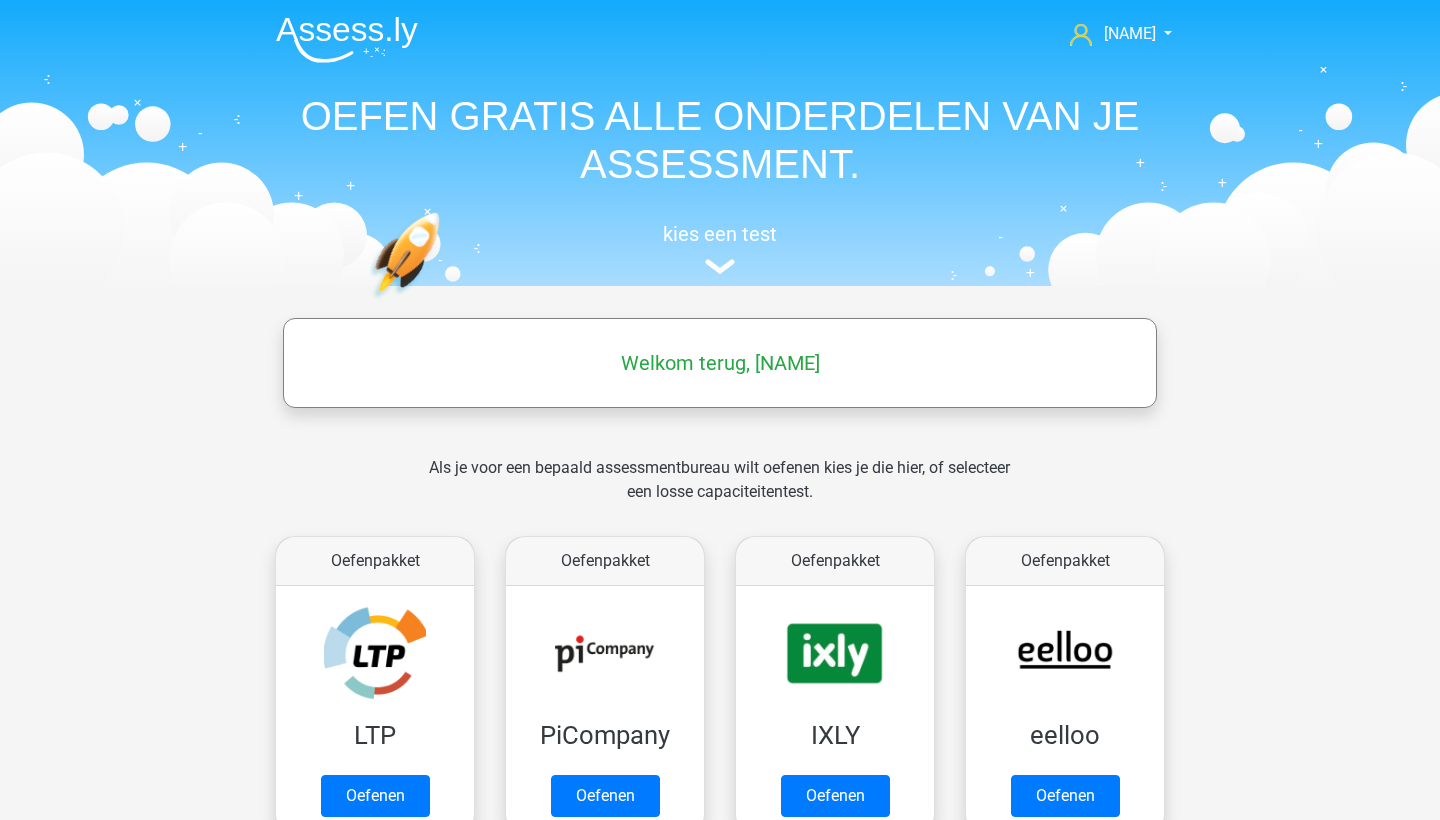 scroll, scrollTop: 0, scrollLeft: 0, axis: both 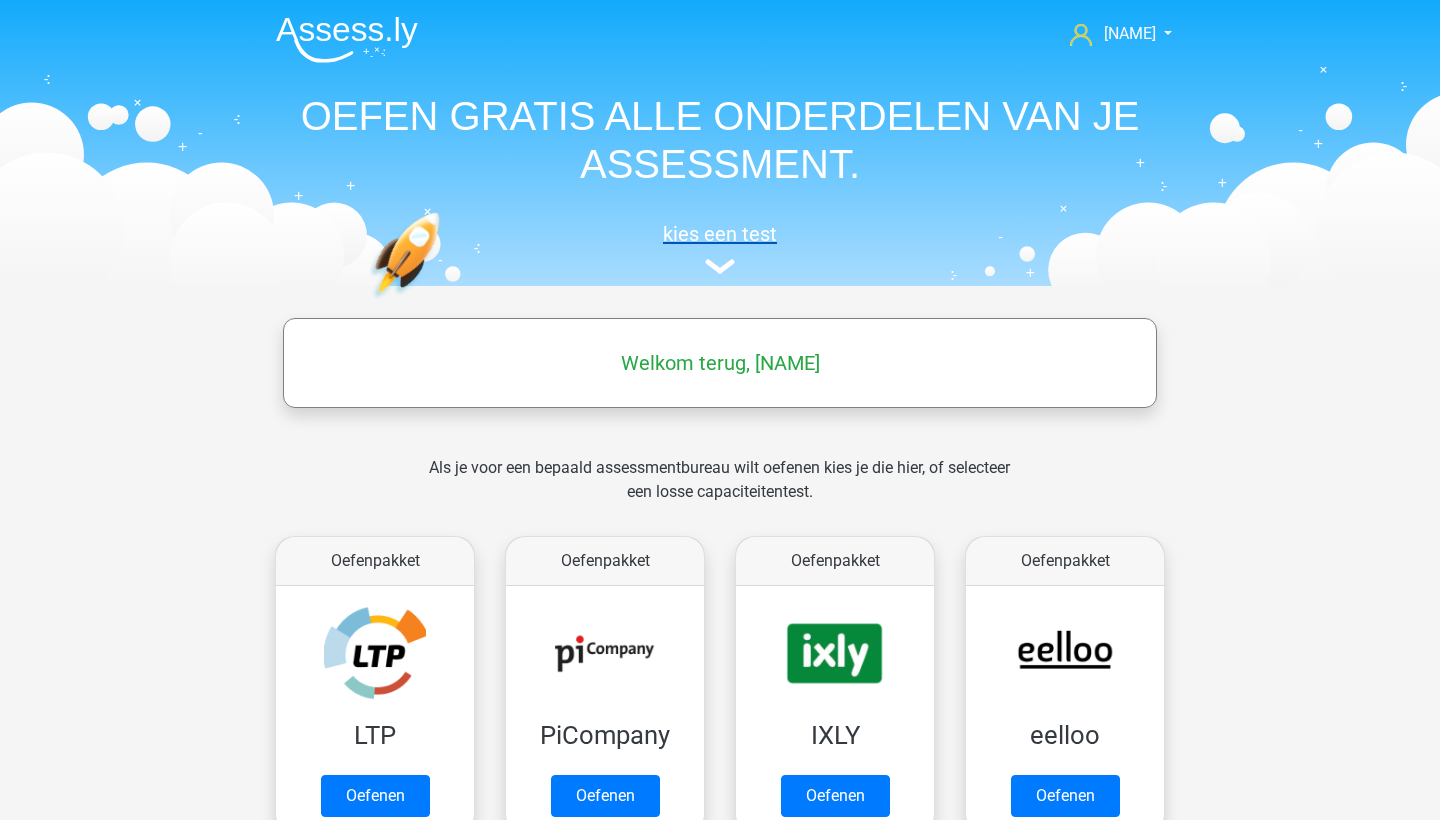 click on "kies een test" at bounding box center [720, 248] 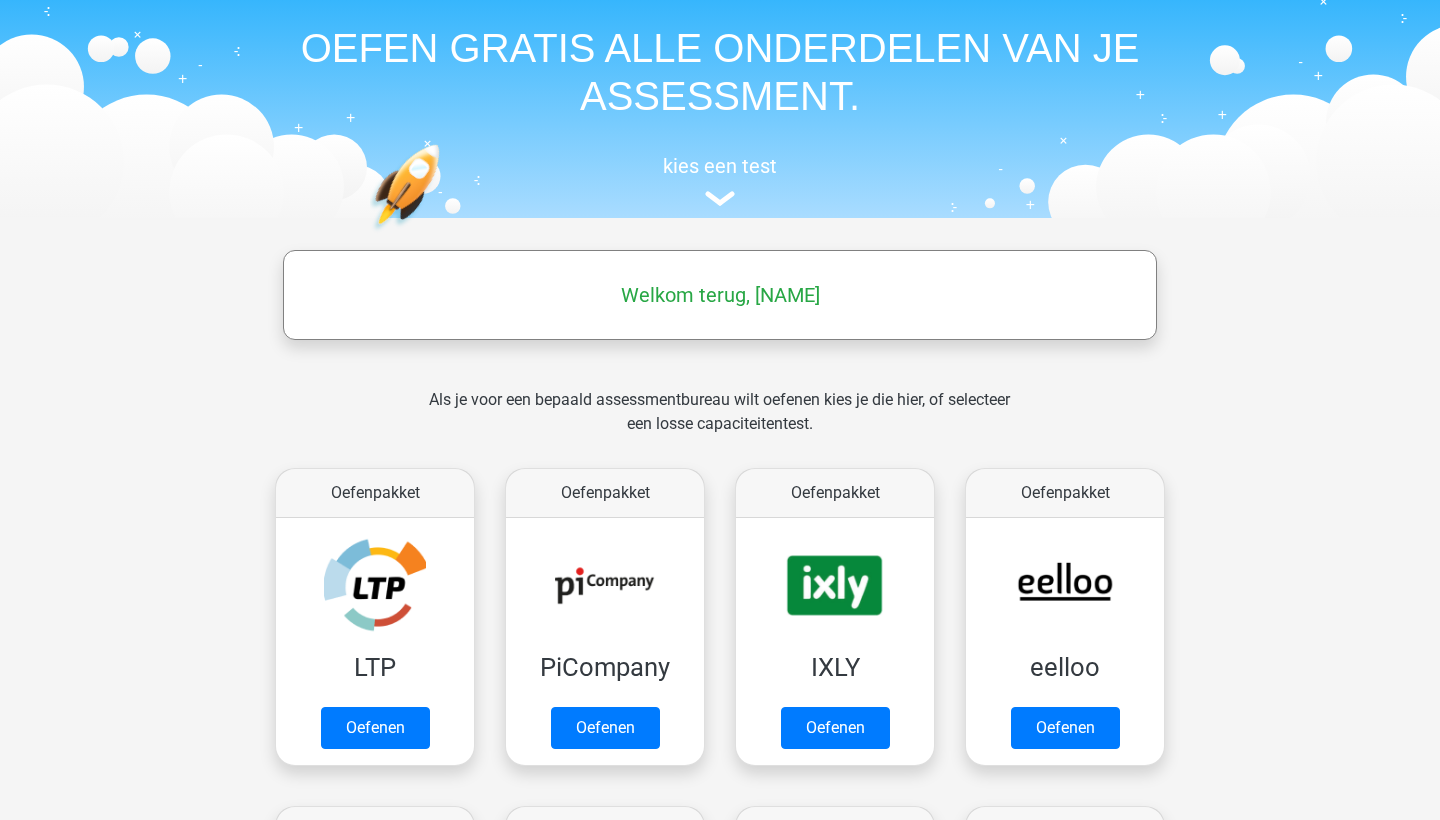 scroll, scrollTop: 44, scrollLeft: 0, axis: vertical 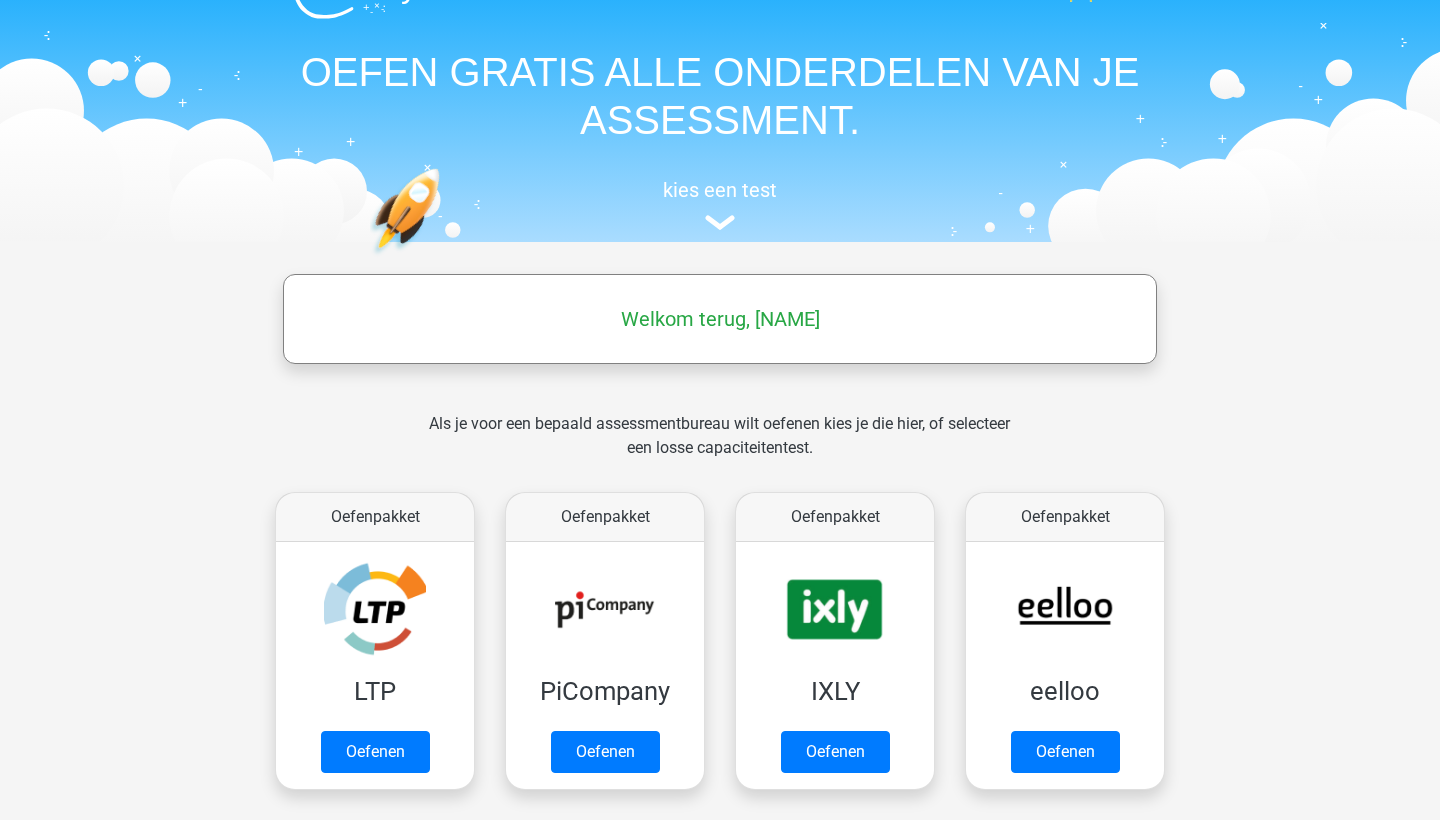 click on "OEFEN GRATIS ALLE ONDERDELEN VAN JE ASSESSMENT." at bounding box center (720, 96) 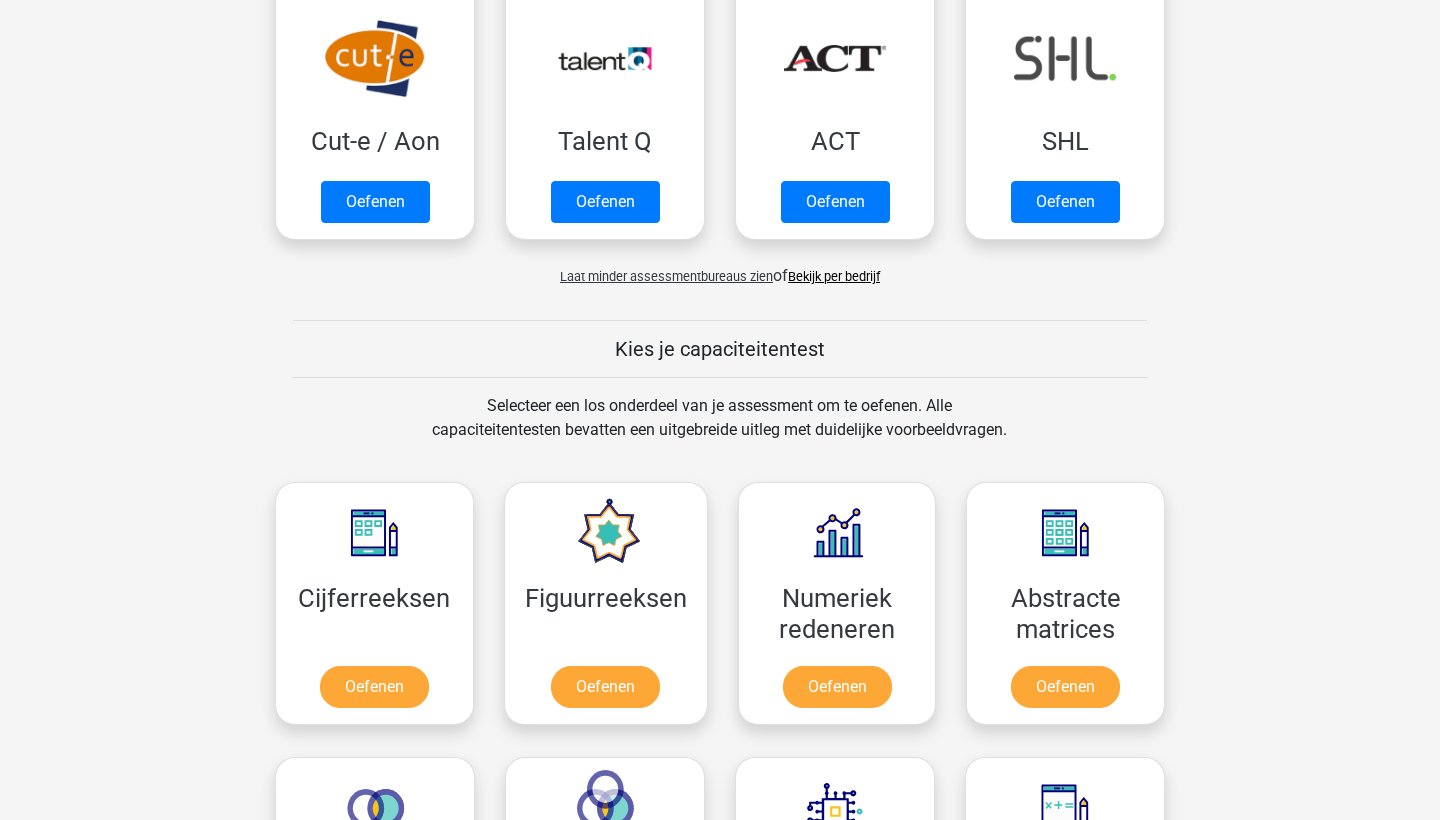 scroll, scrollTop: 1628, scrollLeft: 0, axis: vertical 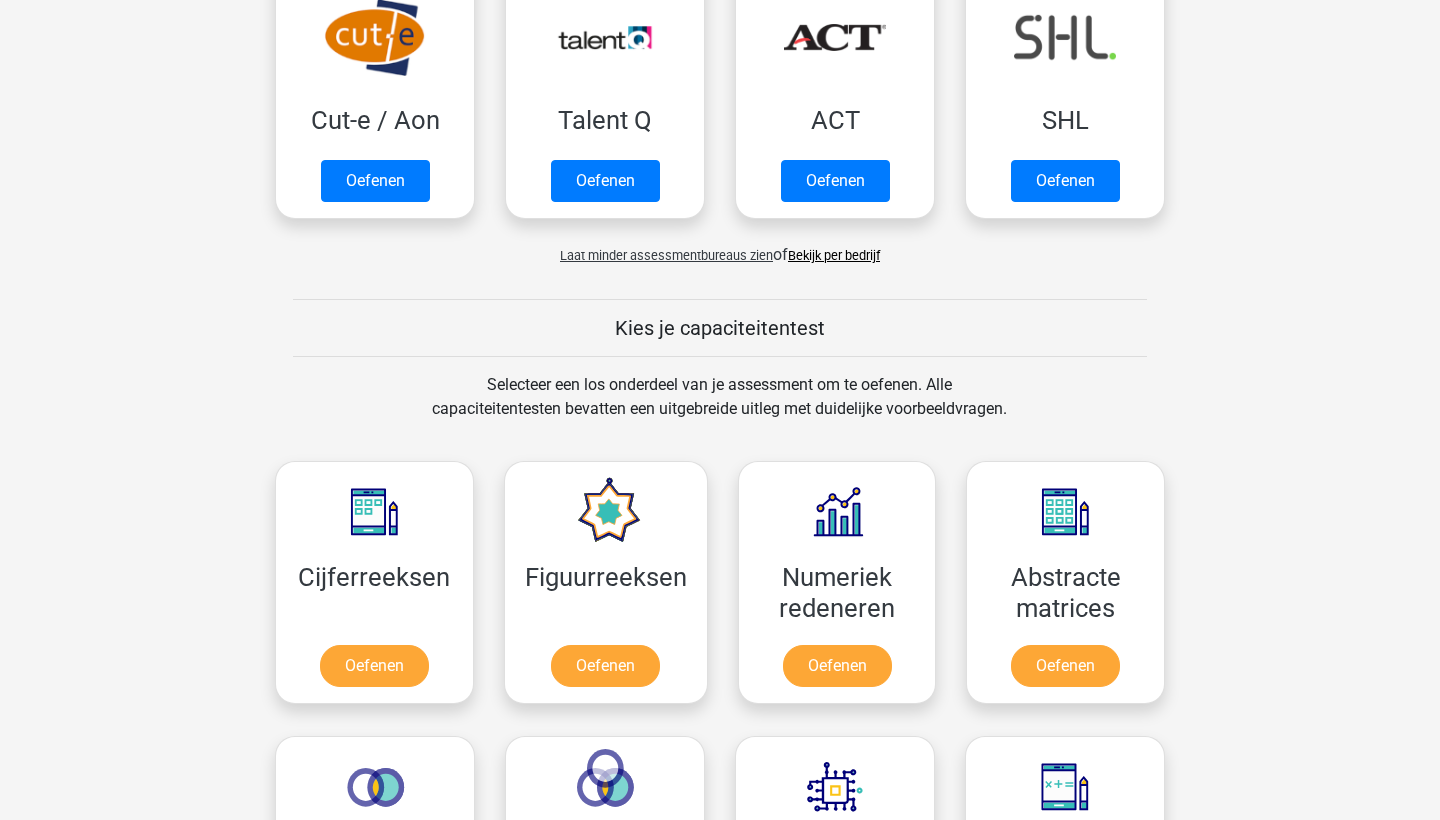click on "Bekijk per bedrijf" at bounding box center (834, 255) 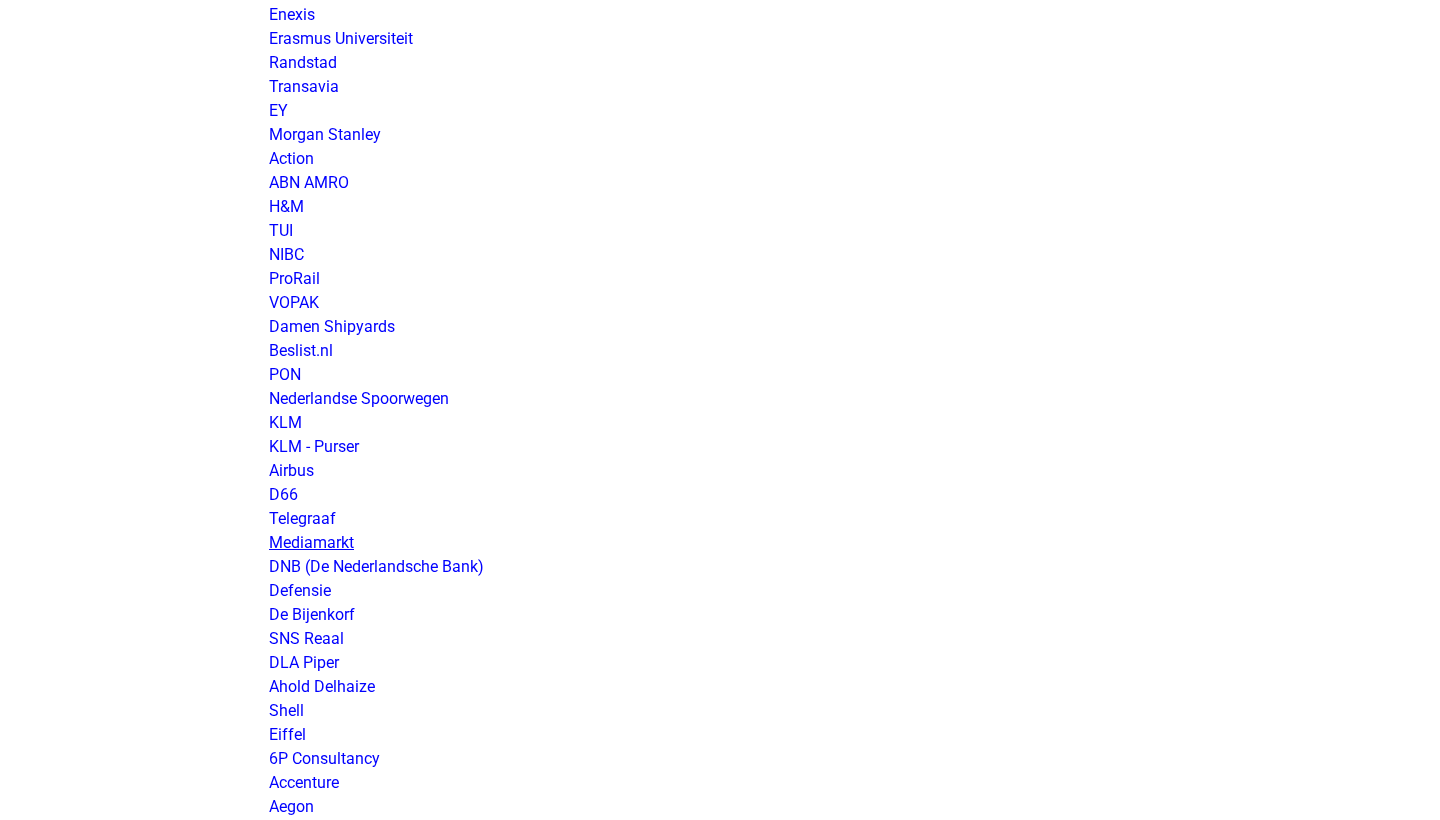 scroll, scrollTop: 1644, scrollLeft: 0, axis: vertical 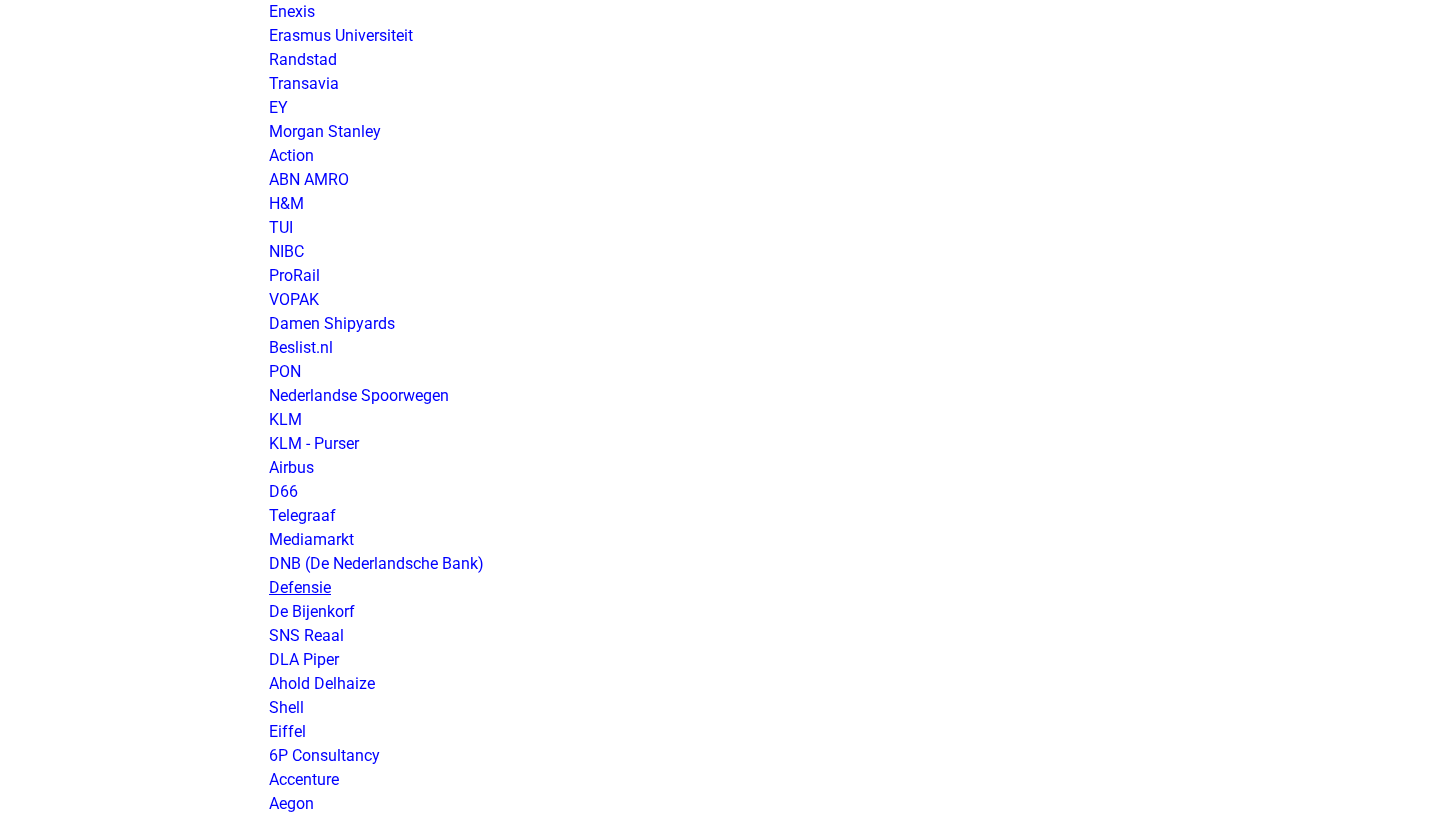 click on "Defensie" at bounding box center [300, 587] 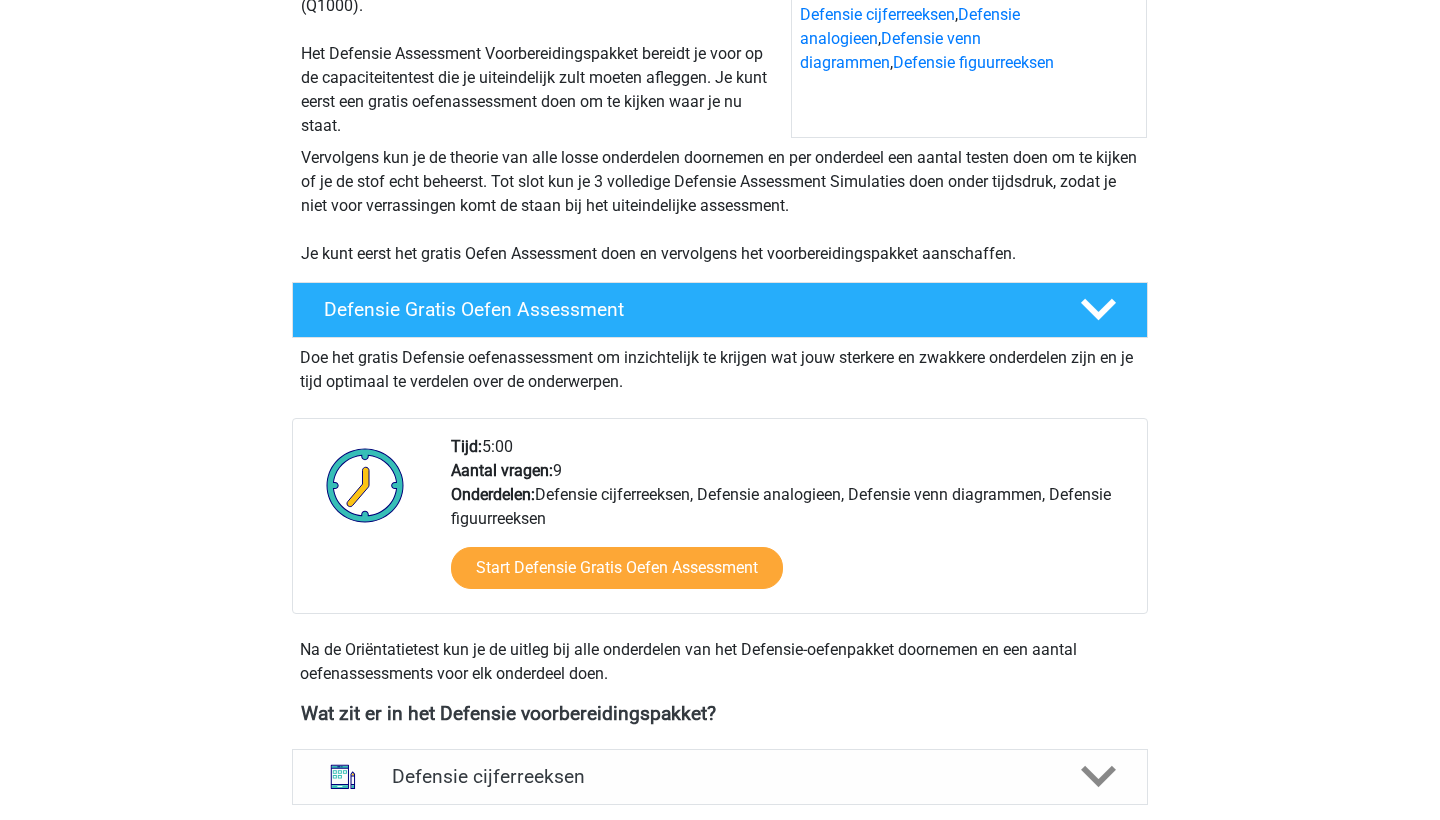 scroll, scrollTop: 293, scrollLeft: 0, axis: vertical 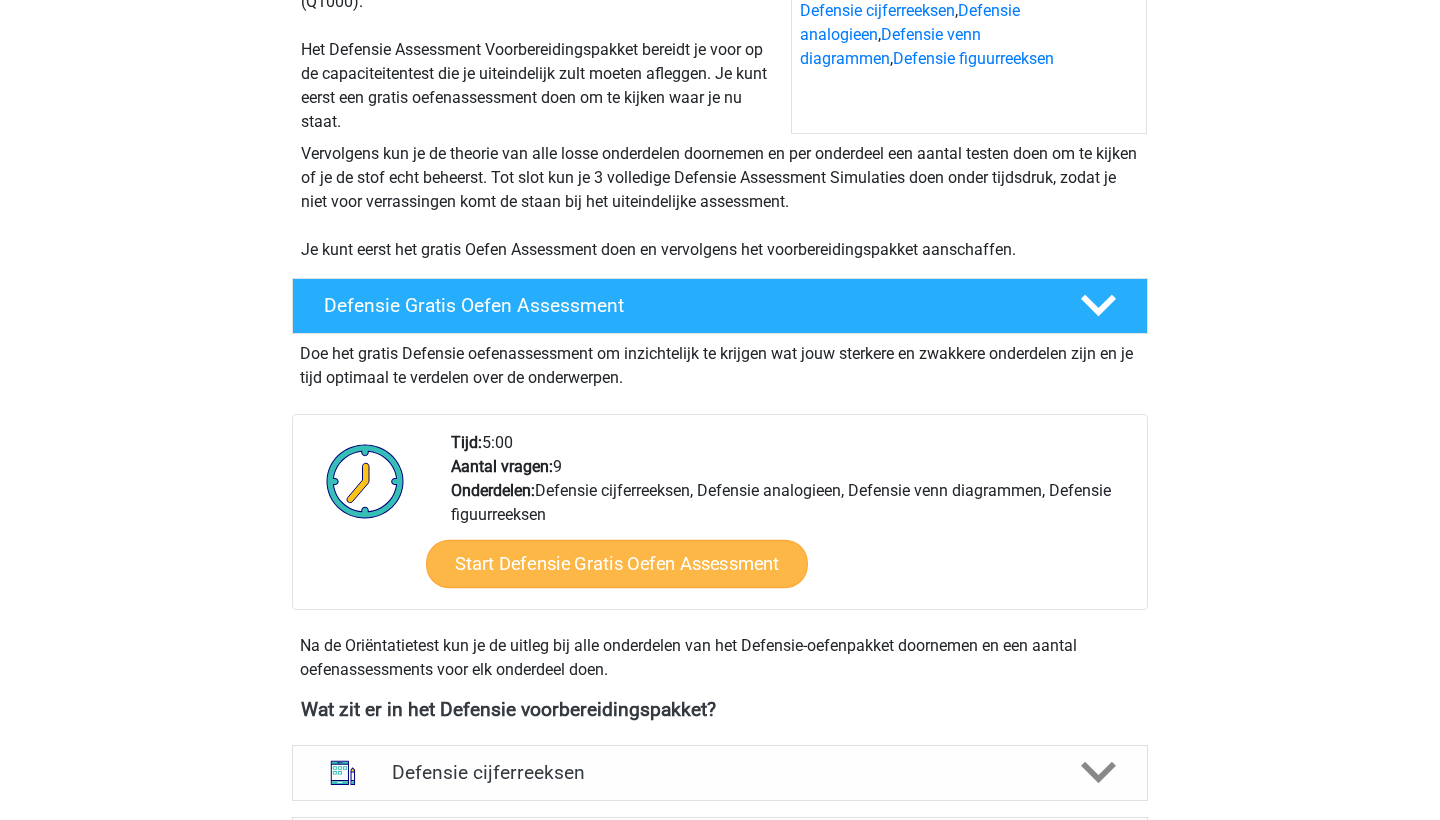 click on "Start Defensie Gratis Oefen Assessment" at bounding box center [617, 564] 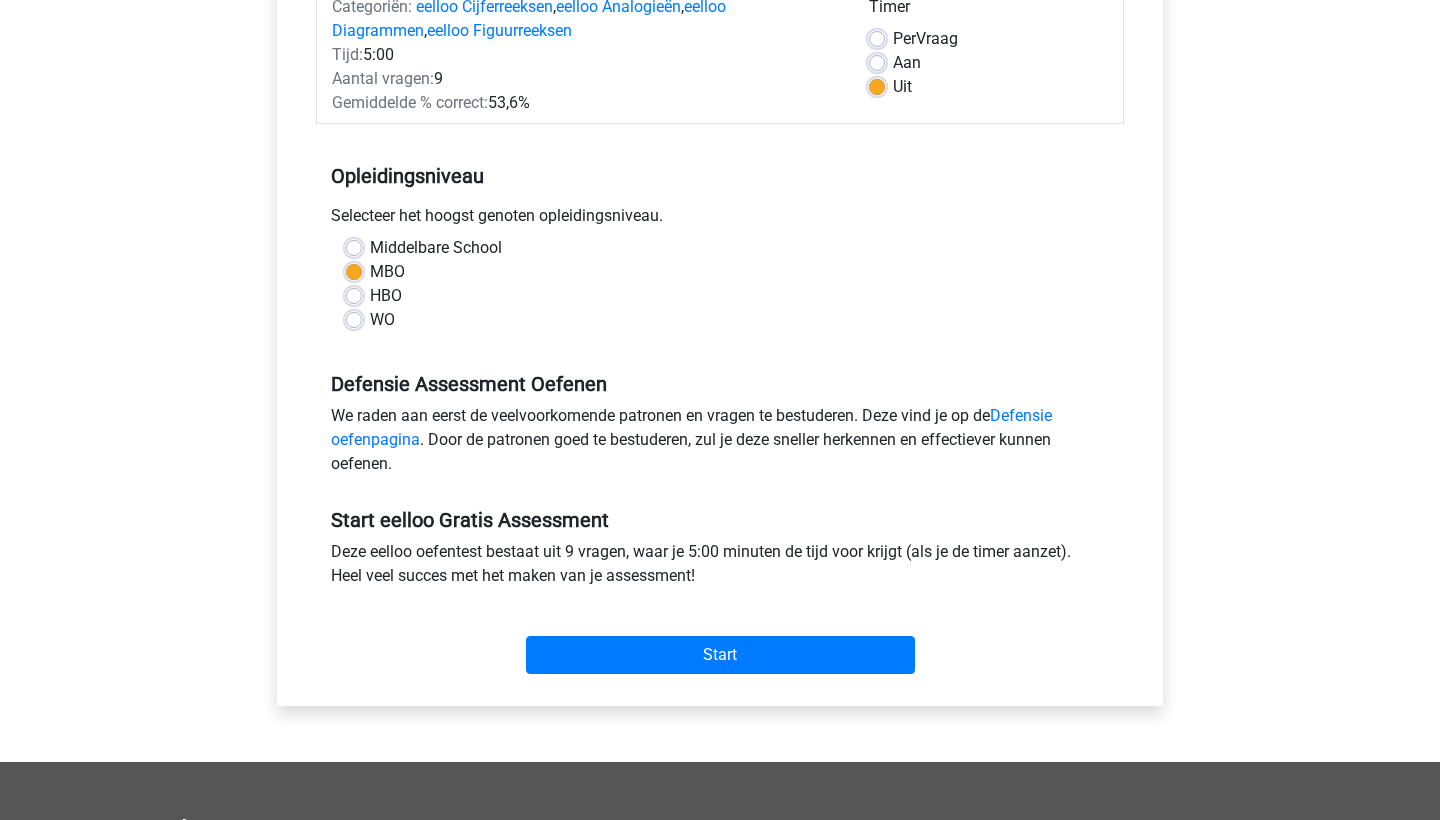 scroll, scrollTop: 291, scrollLeft: 0, axis: vertical 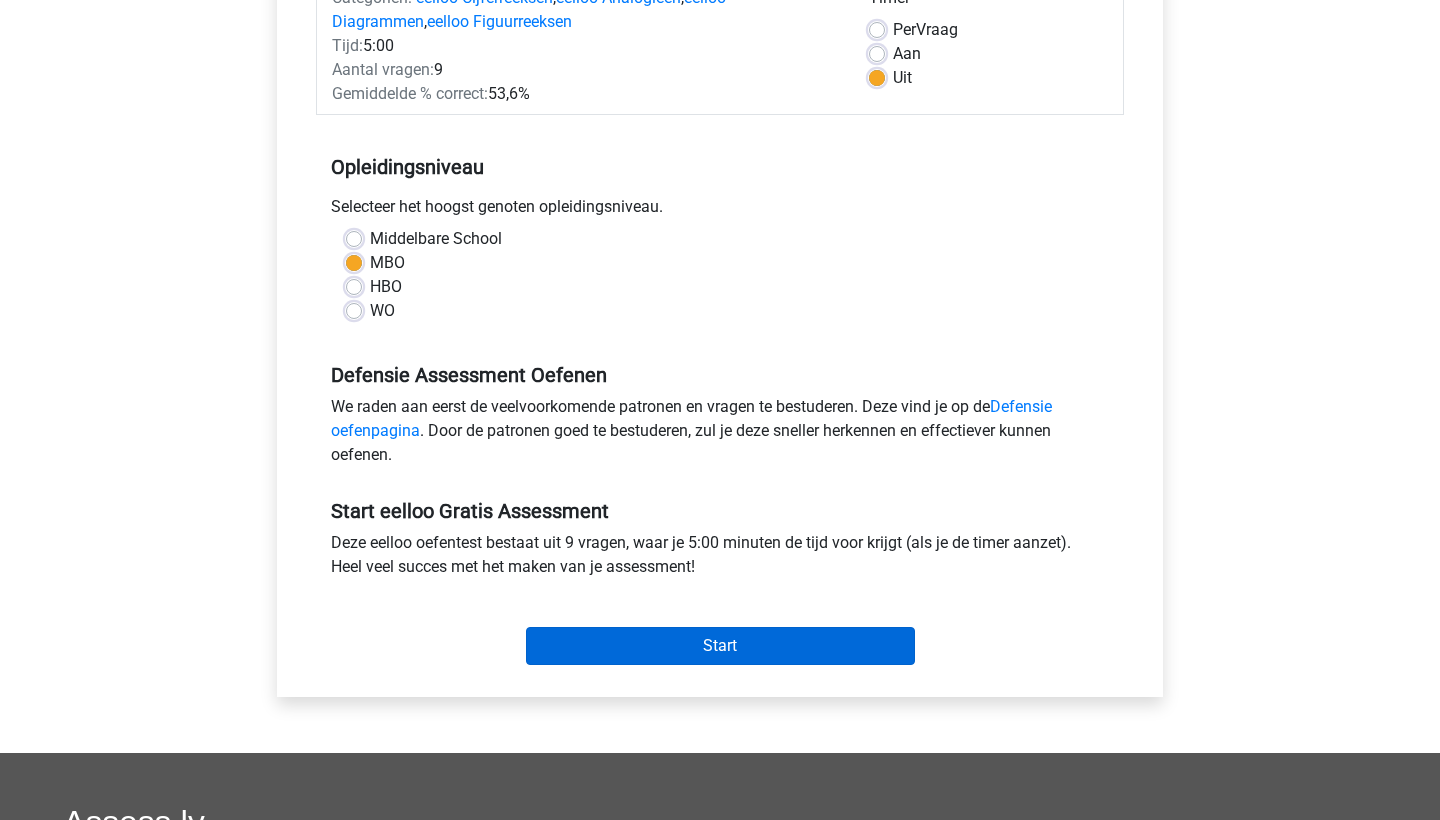 click on "Start" at bounding box center [720, 646] 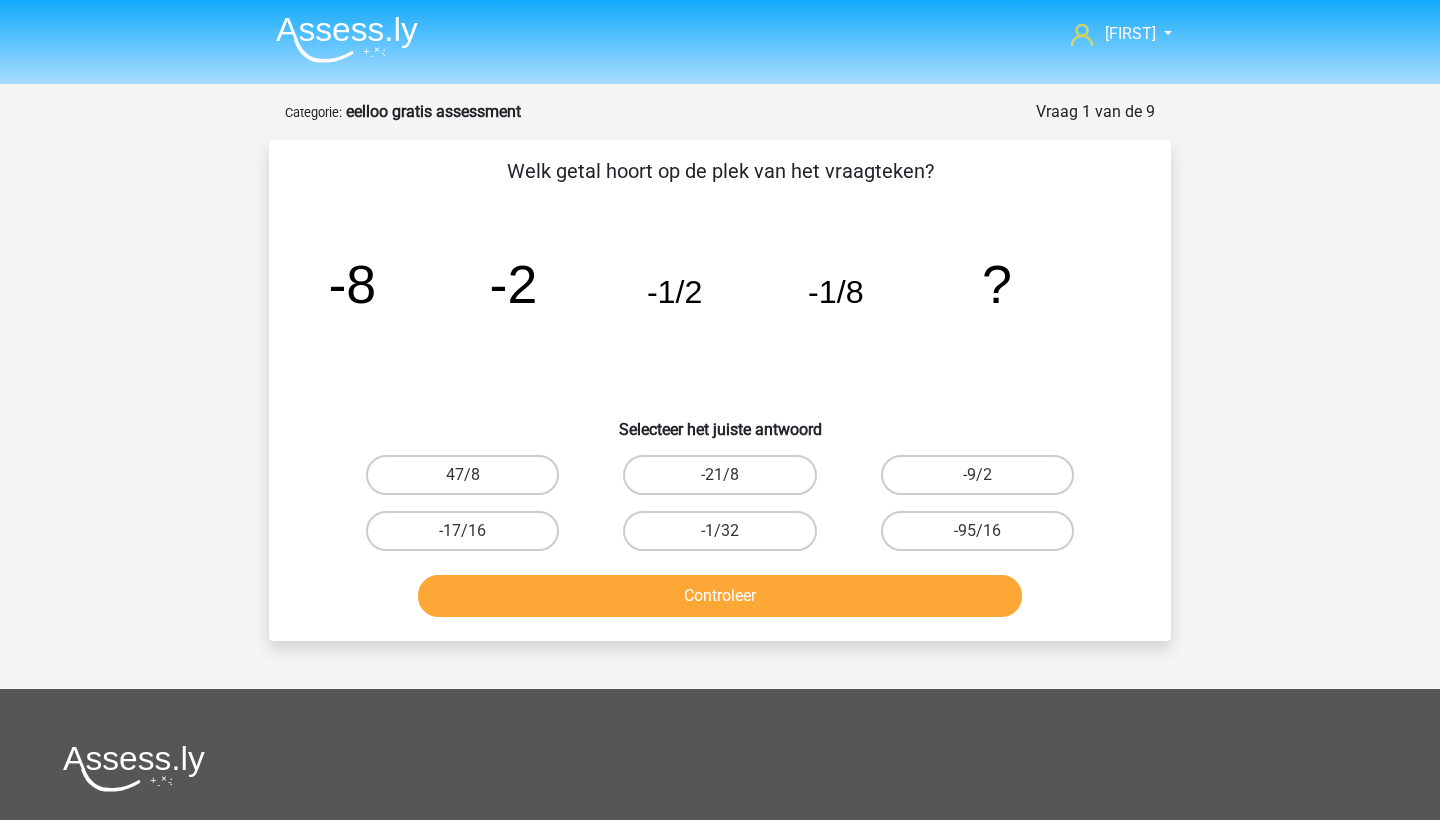 scroll, scrollTop: 0, scrollLeft: 0, axis: both 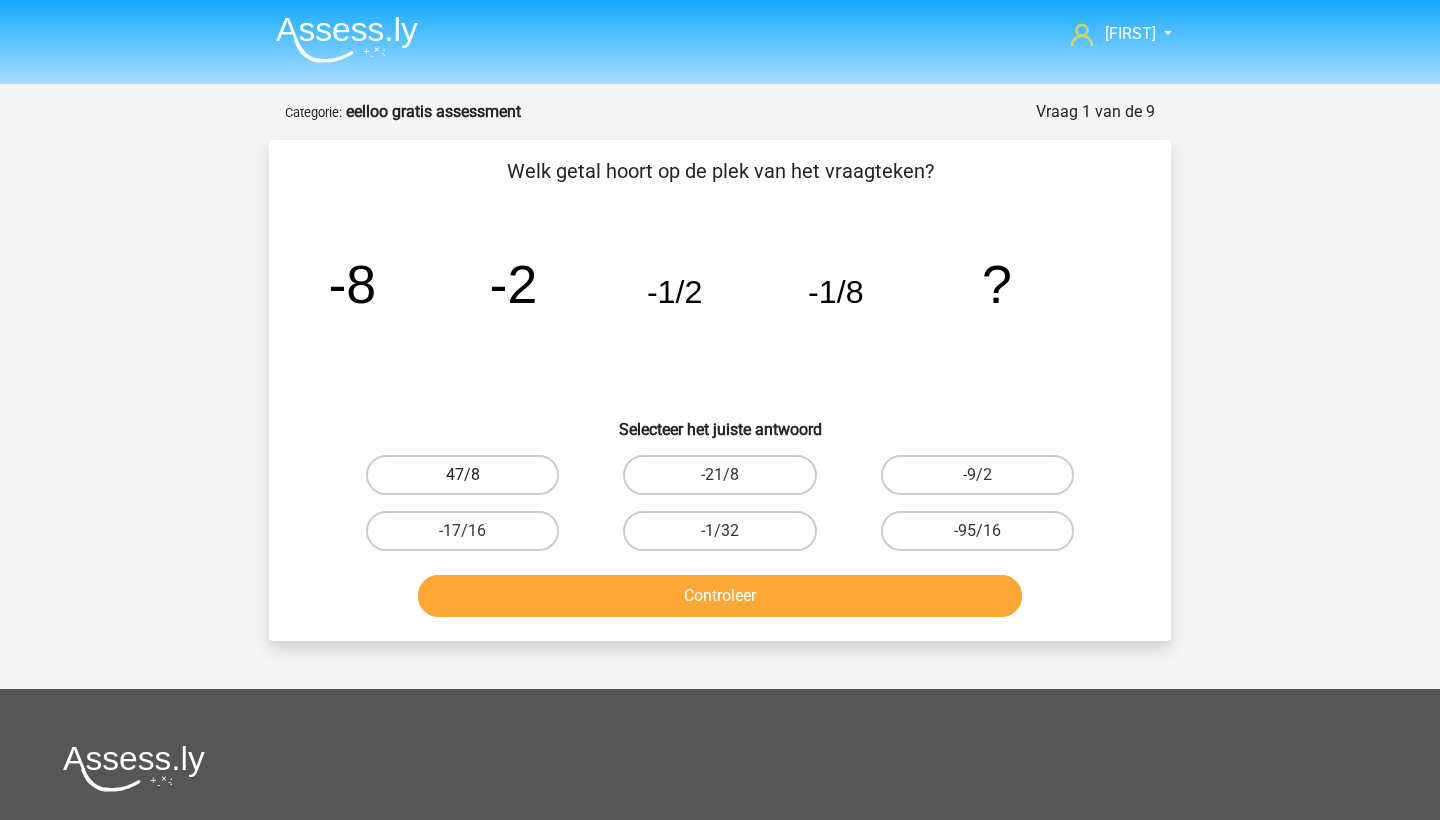 click on "47/8" at bounding box center (462, 475) 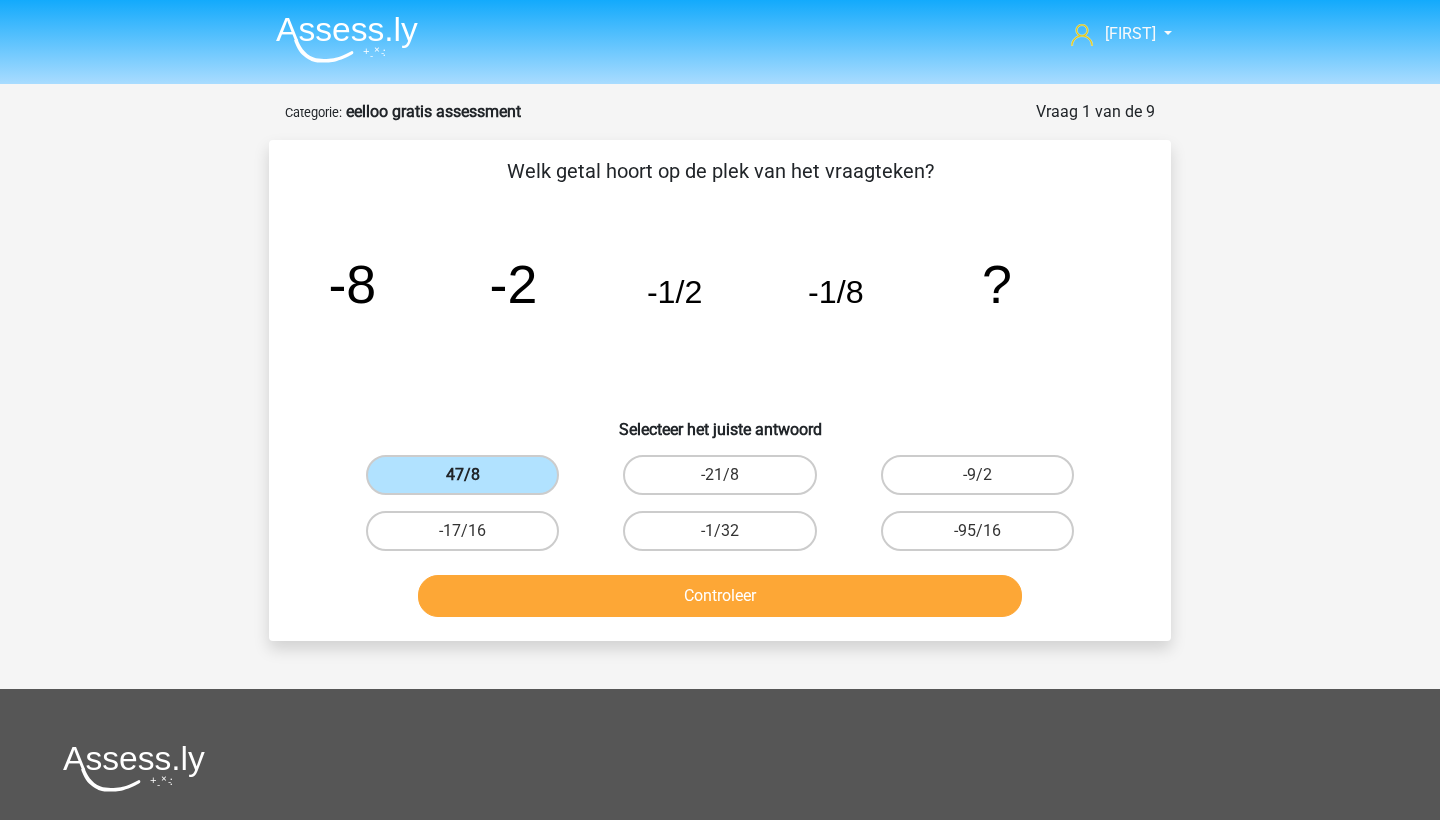 click on "47/8" at bounding box center (462, 475) 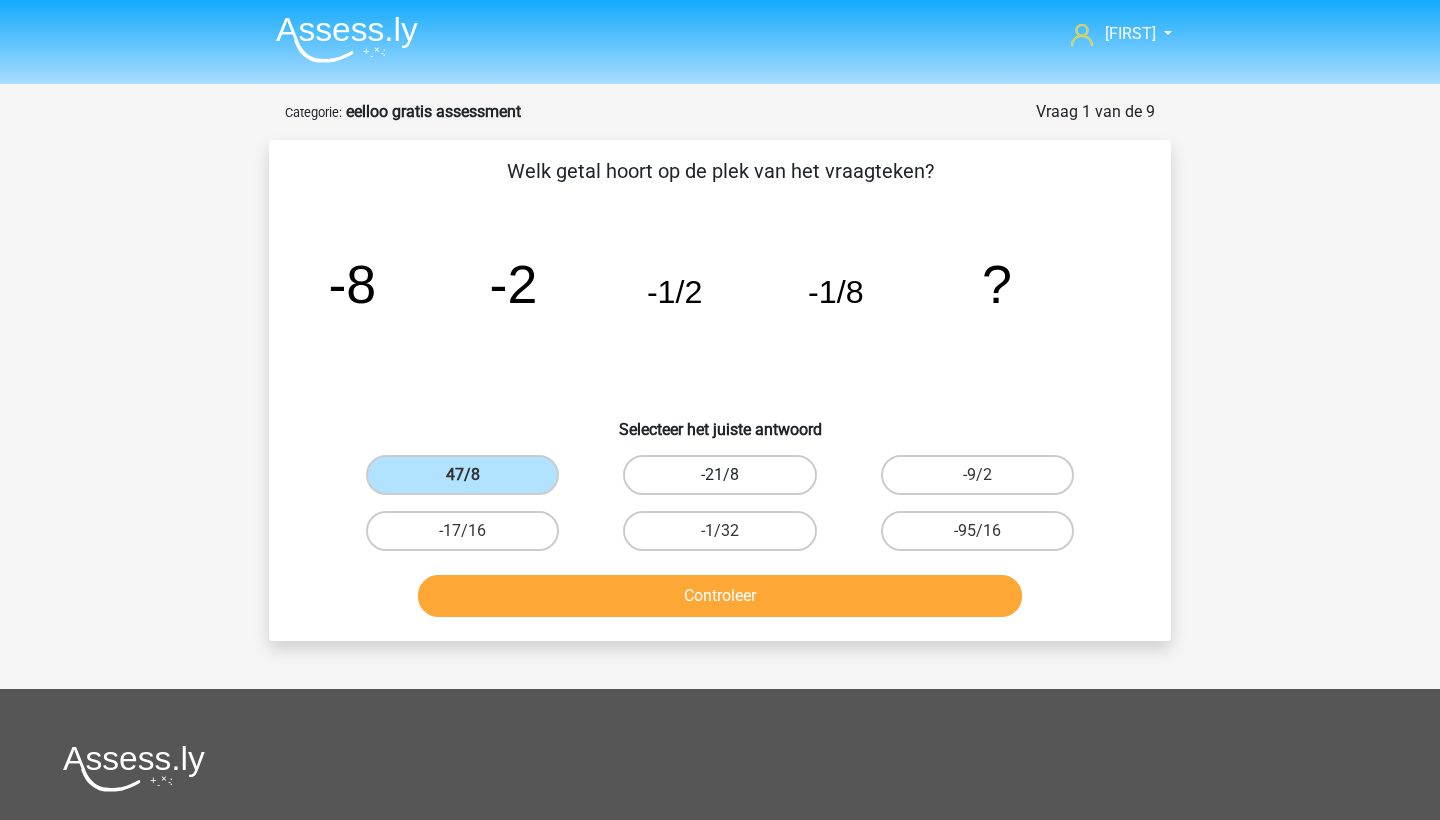 click on "-21/8" at bounding box center [719, 475] 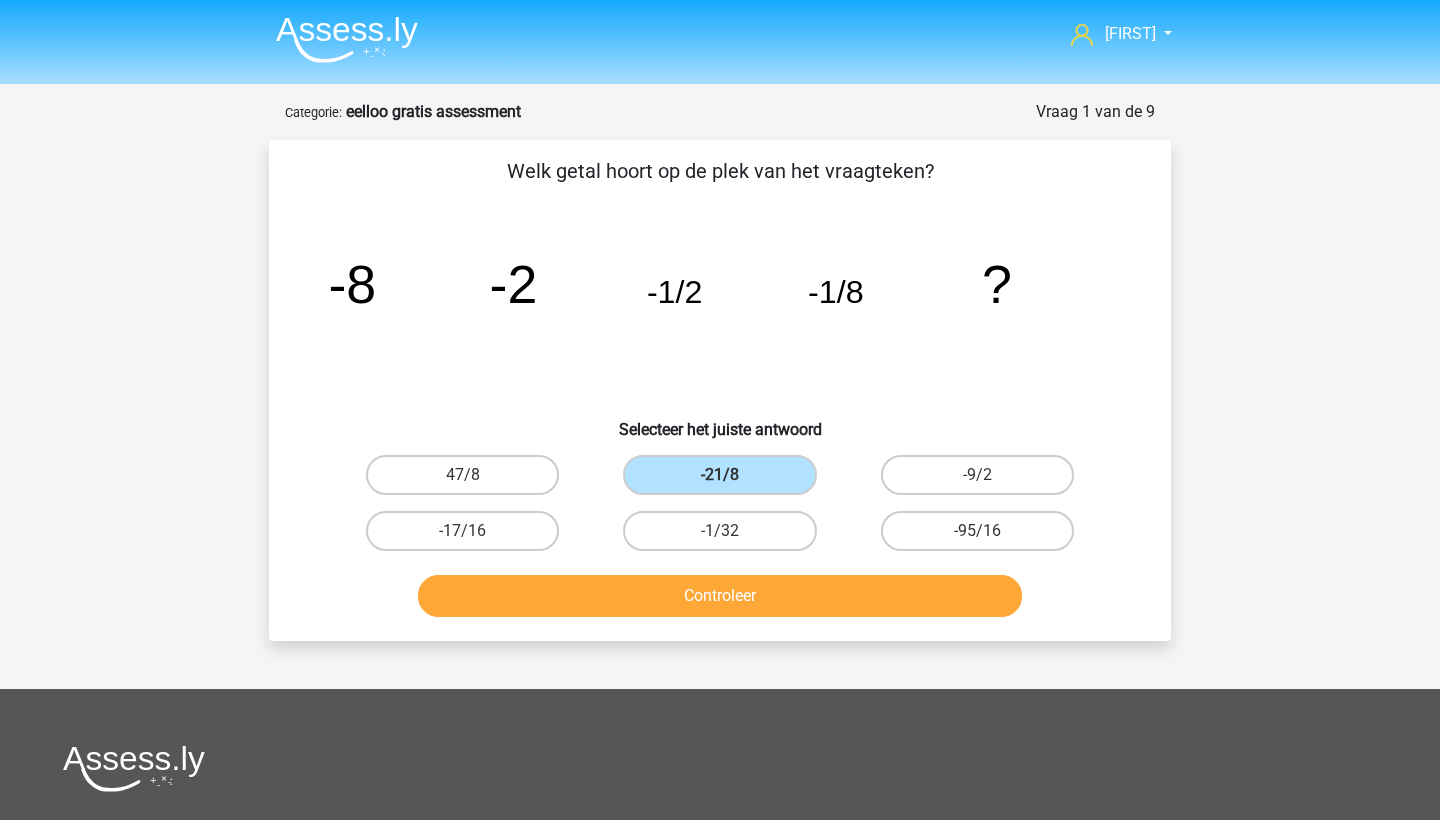 click on "Controleer" at bounding box center [720, 596] 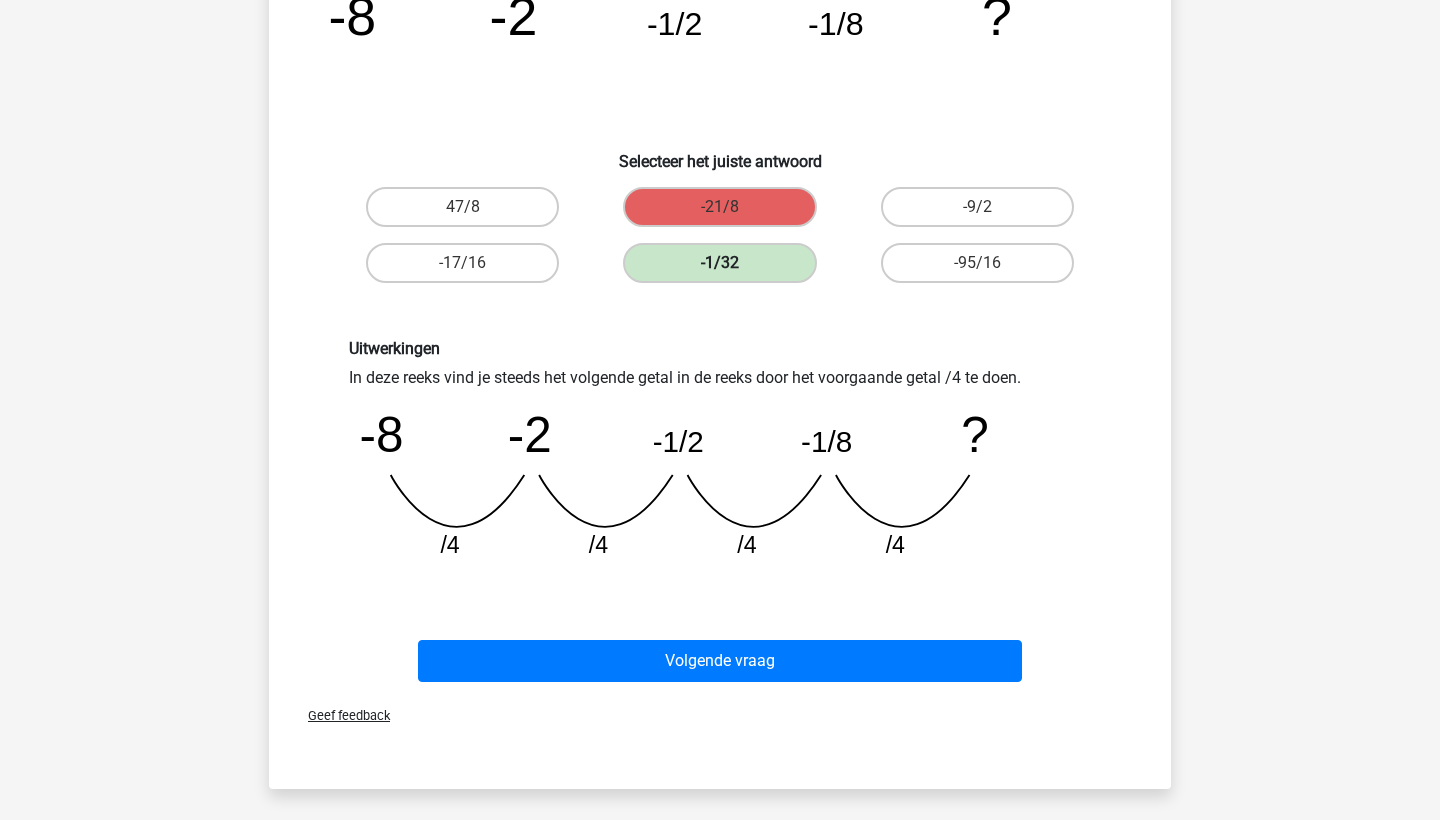 scroll, scrollTop: 274, scrollLeft: 0, axis: vertical 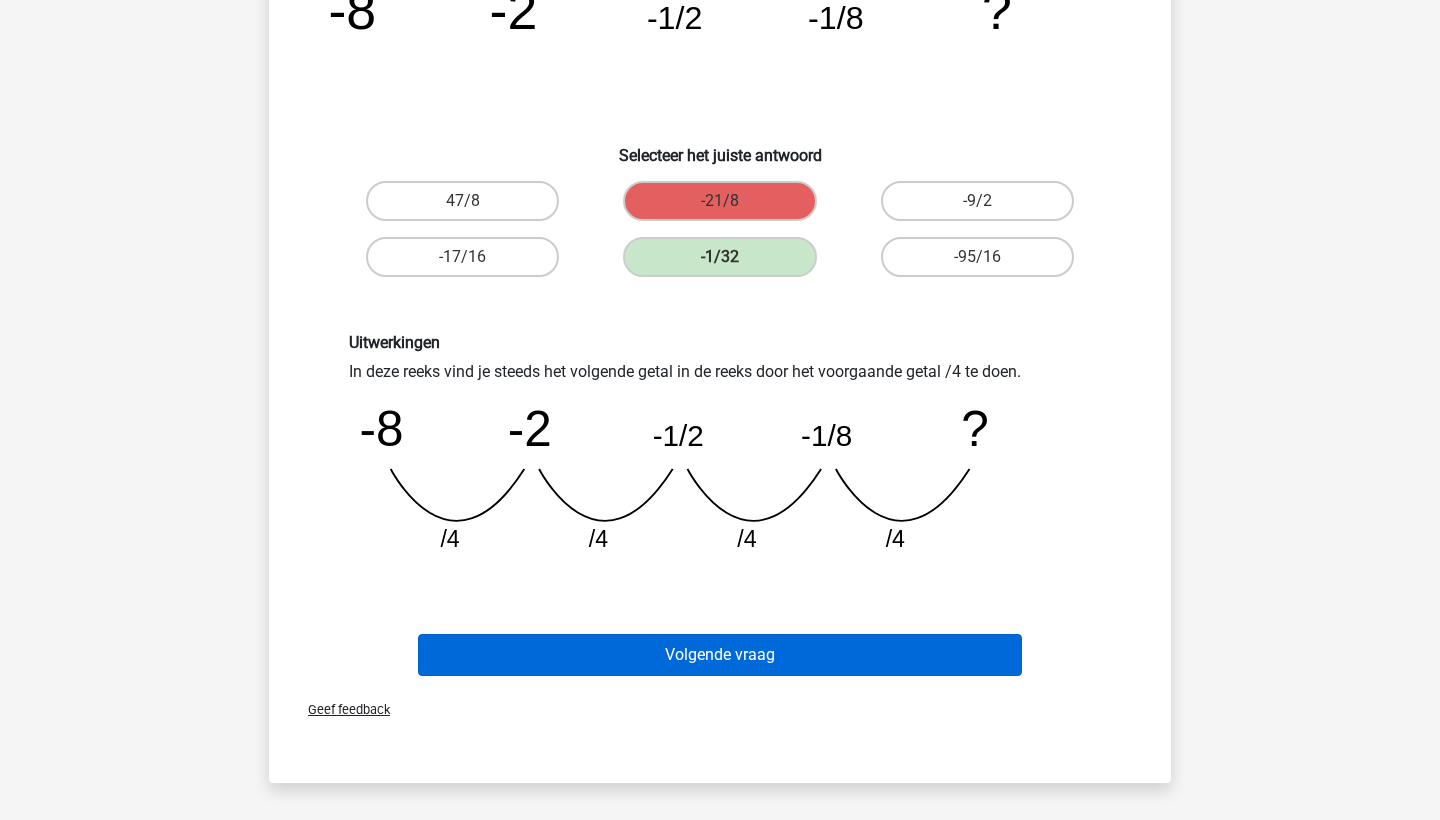 click on "Volgende vraag" at bounding box center (720, 655) 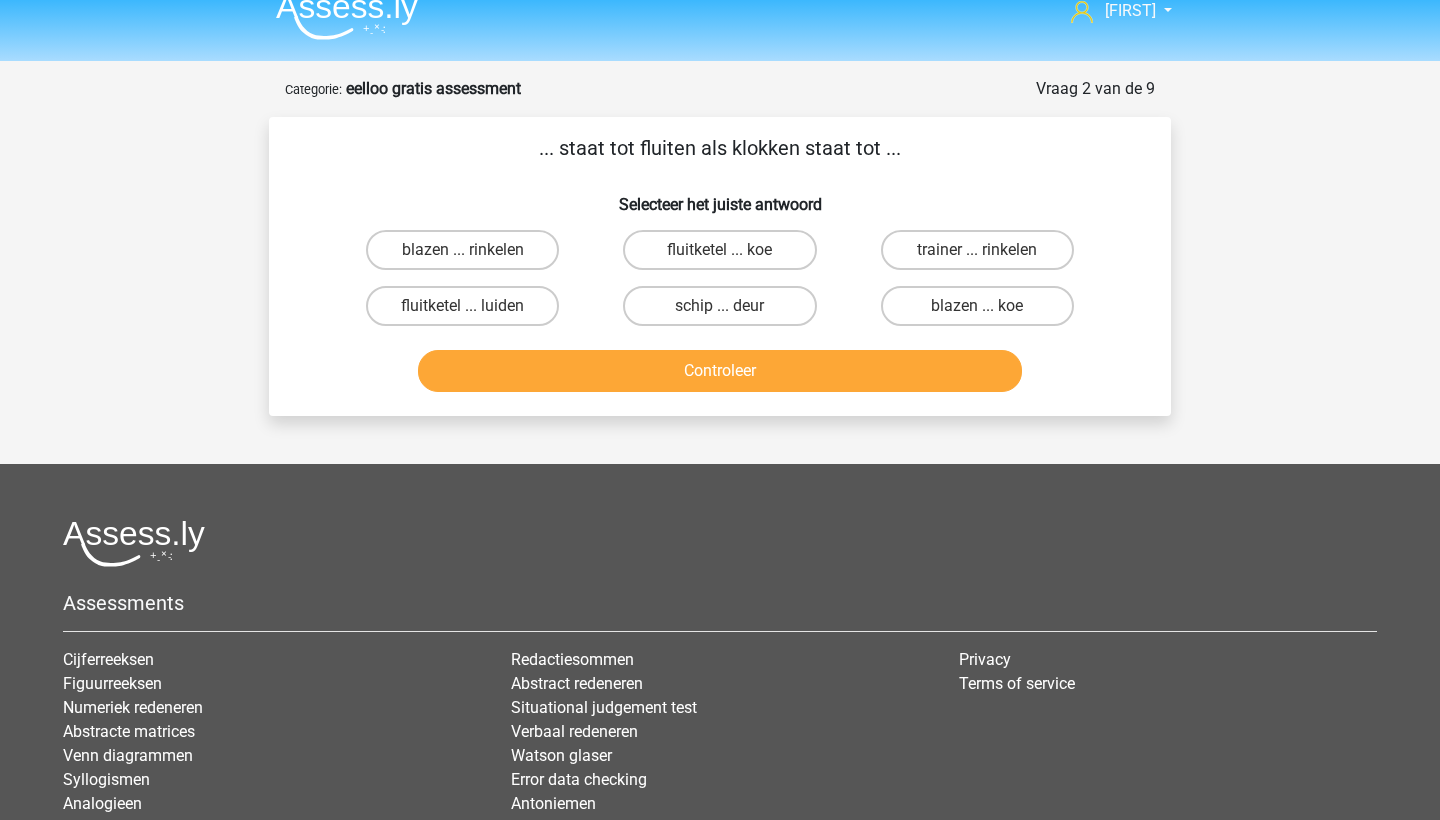 scroll, scrollTop: 1, scrollLeft: 0, axis: vertical 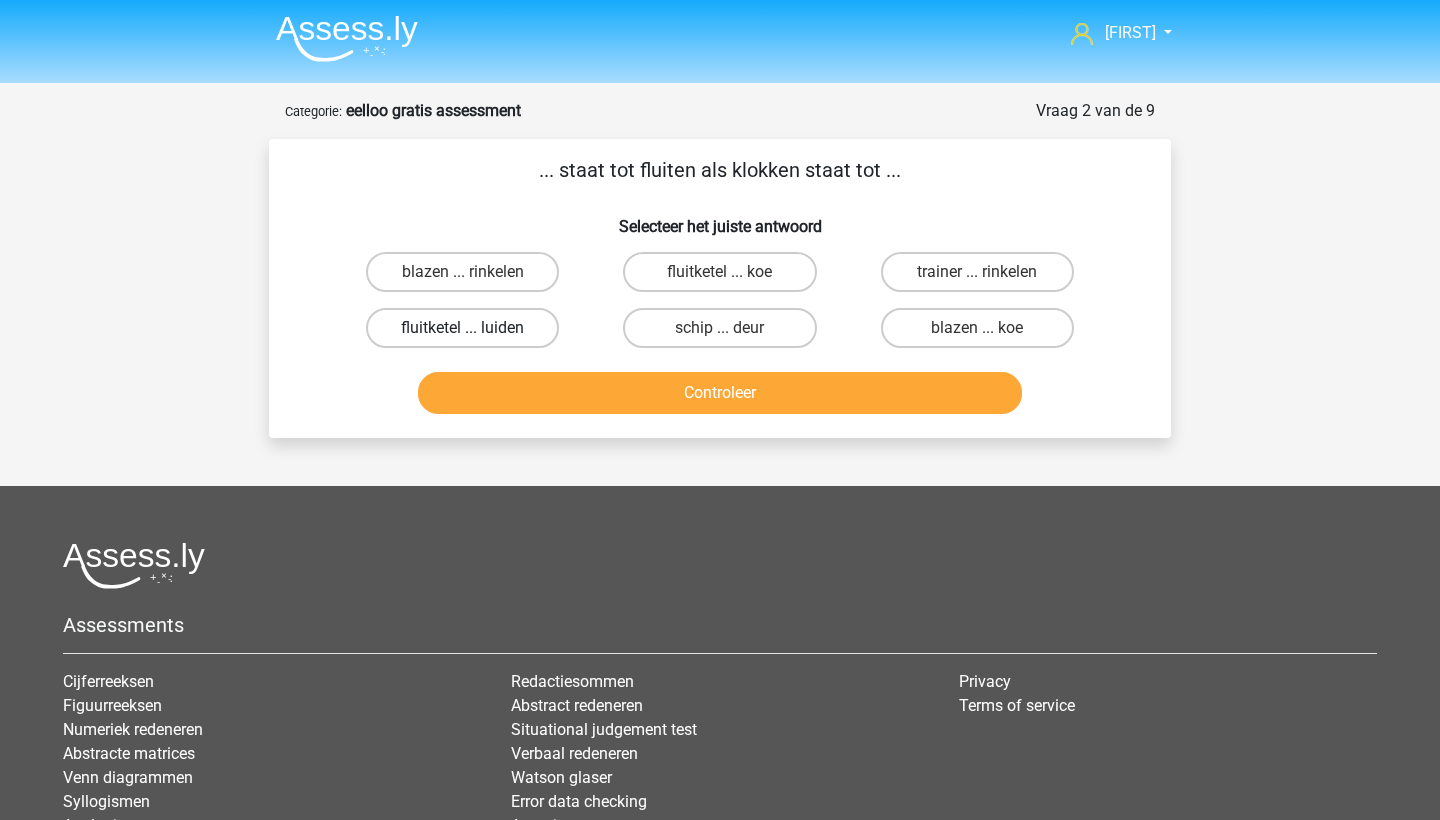 click on "fluitketel ... luiden" at bounding box center [462, 328] 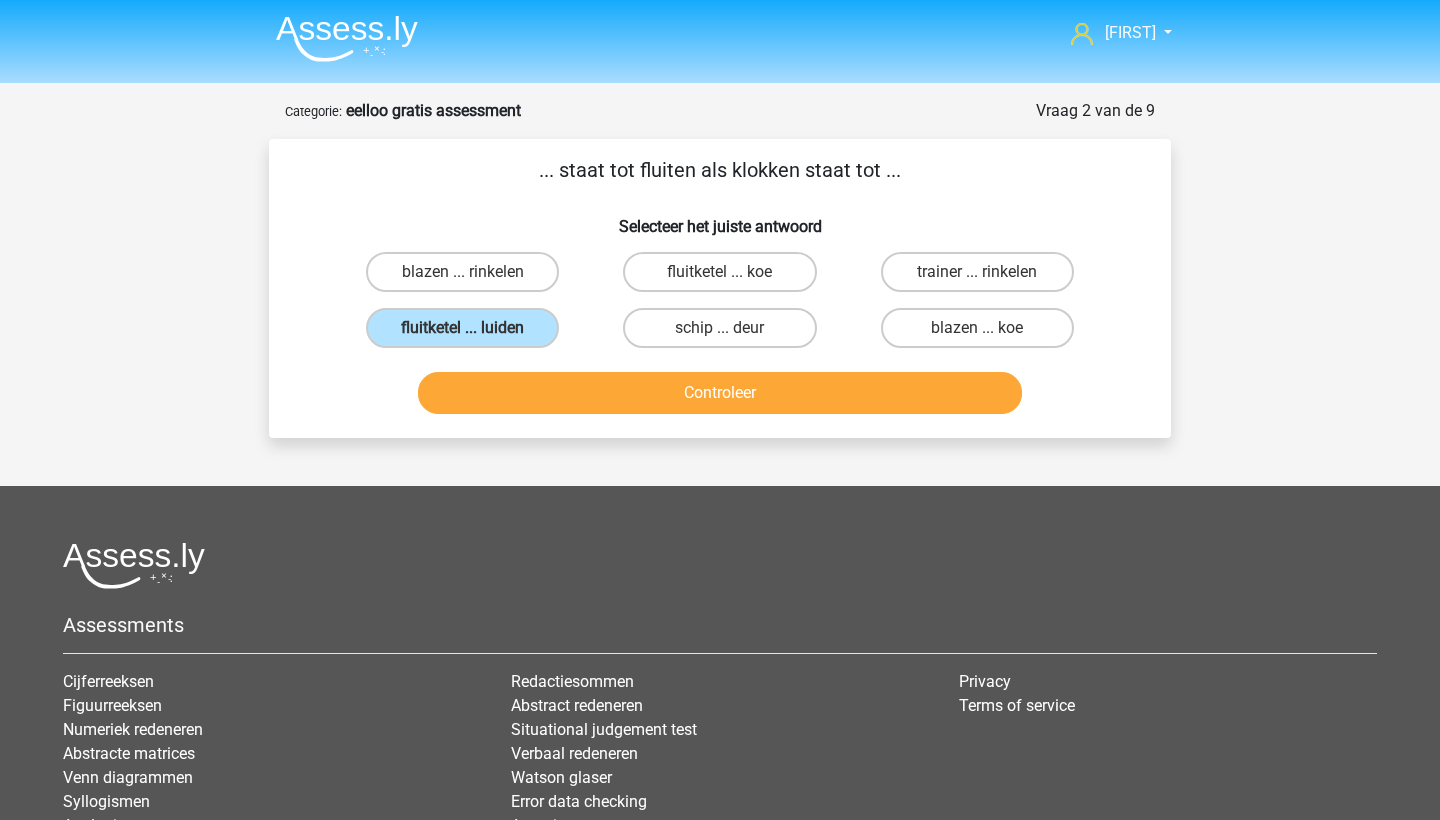 click on "Controleer" at bounding box center (720, 393) 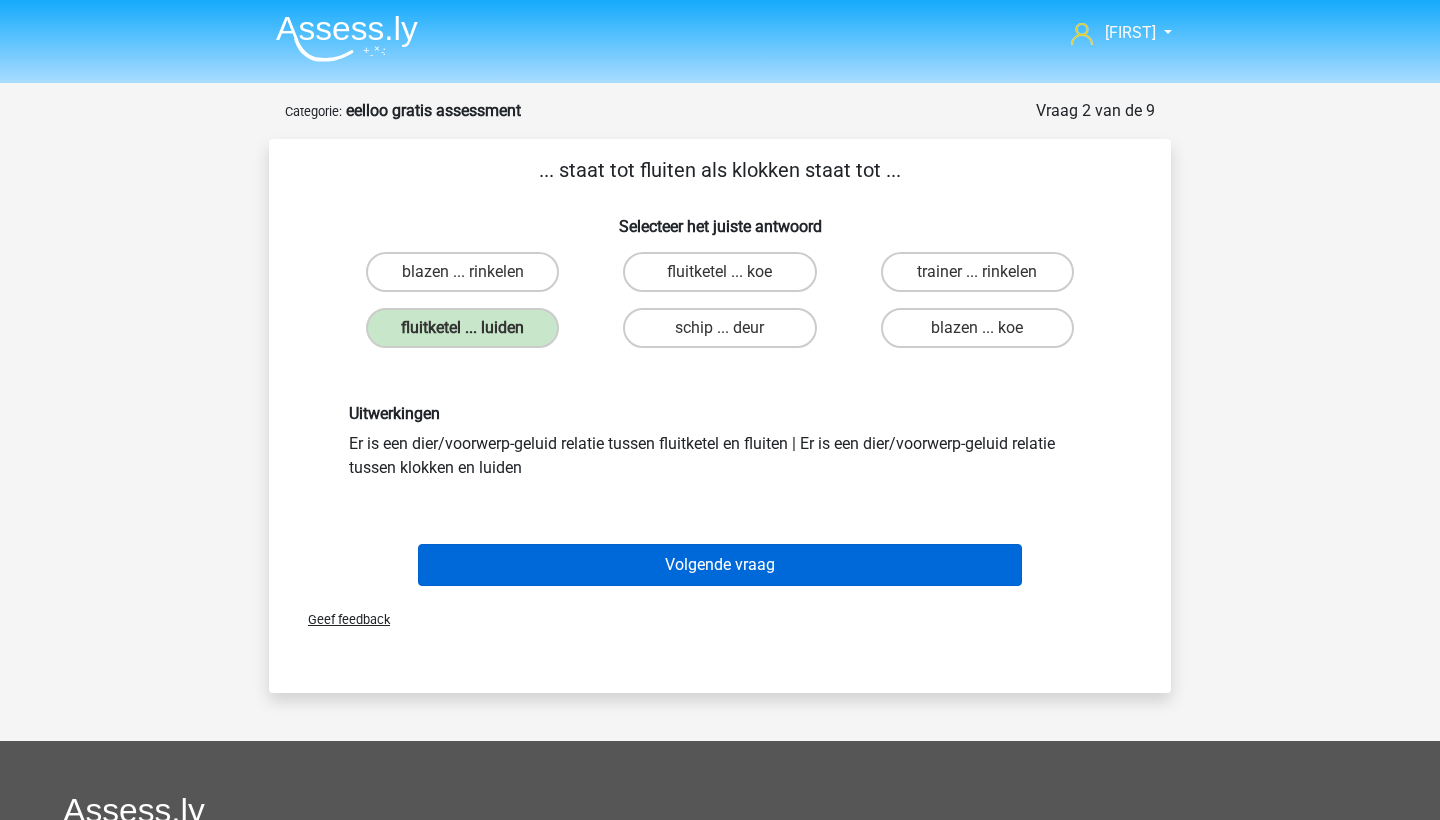 click on "Volgende vraag" at bounding box center (720, 565) 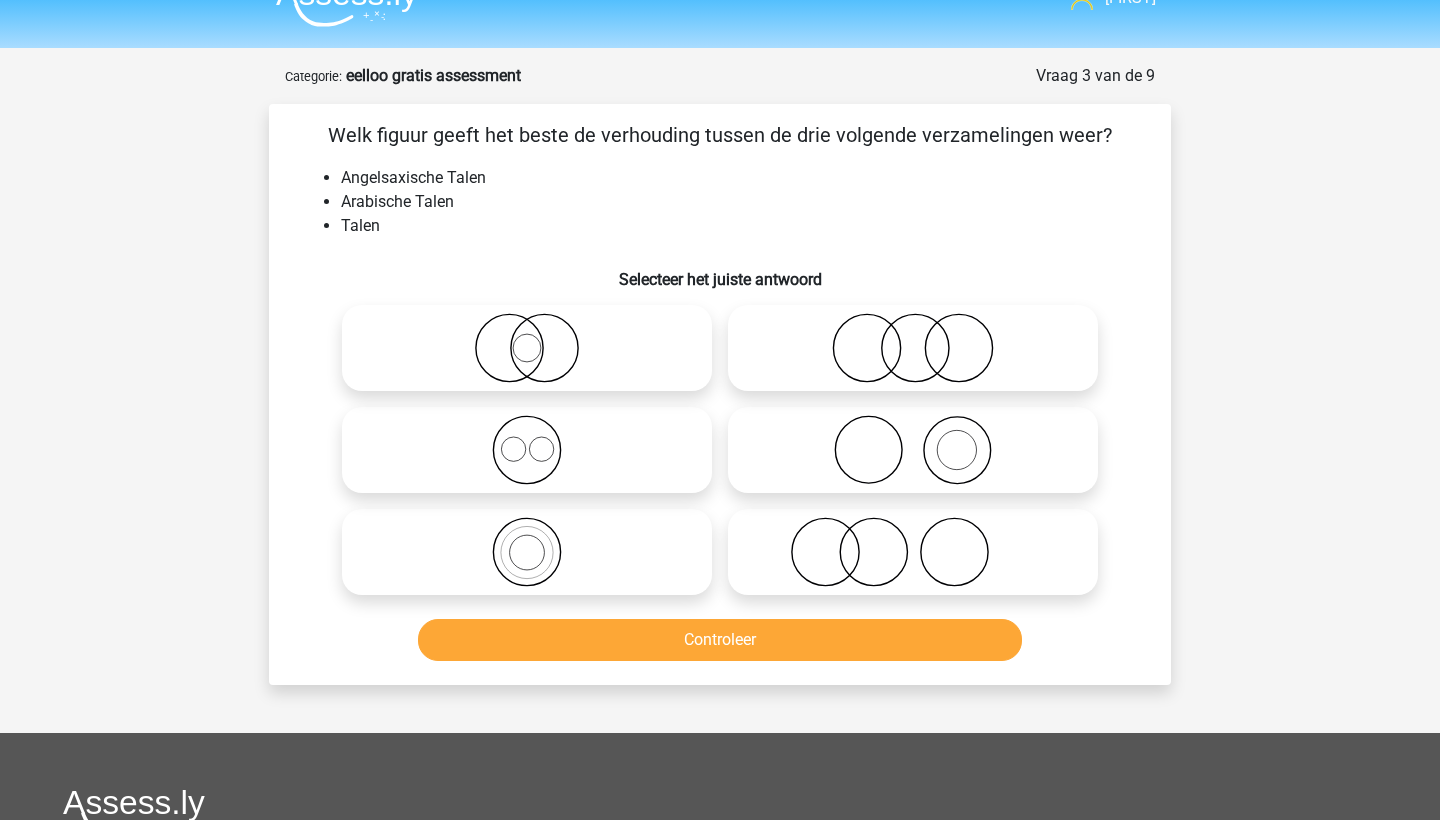 scroll, scrollTop: 36, scrollLeft: 0, axis: vertical 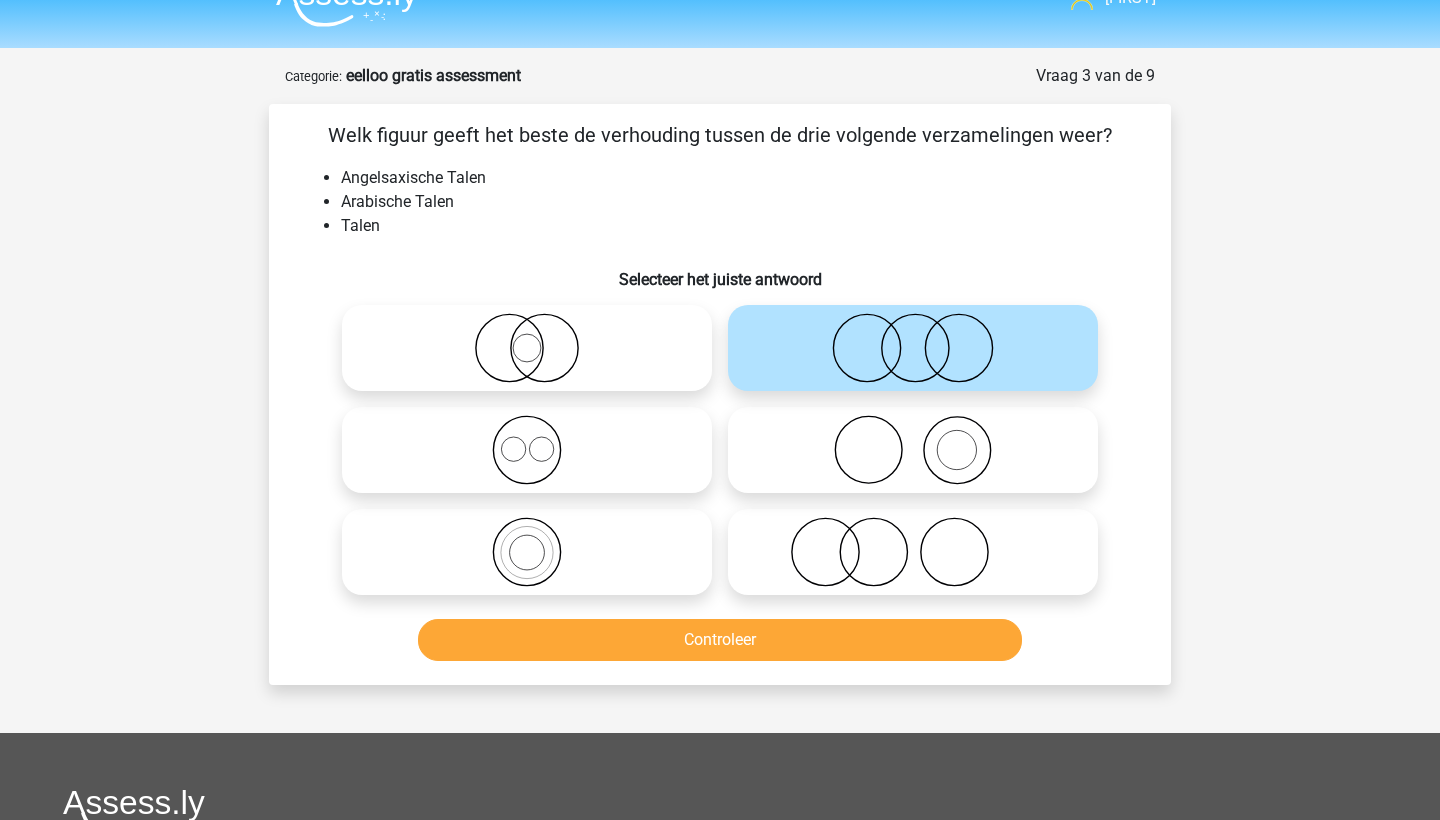 click on "Controleer" at bounding box center [720, 640] 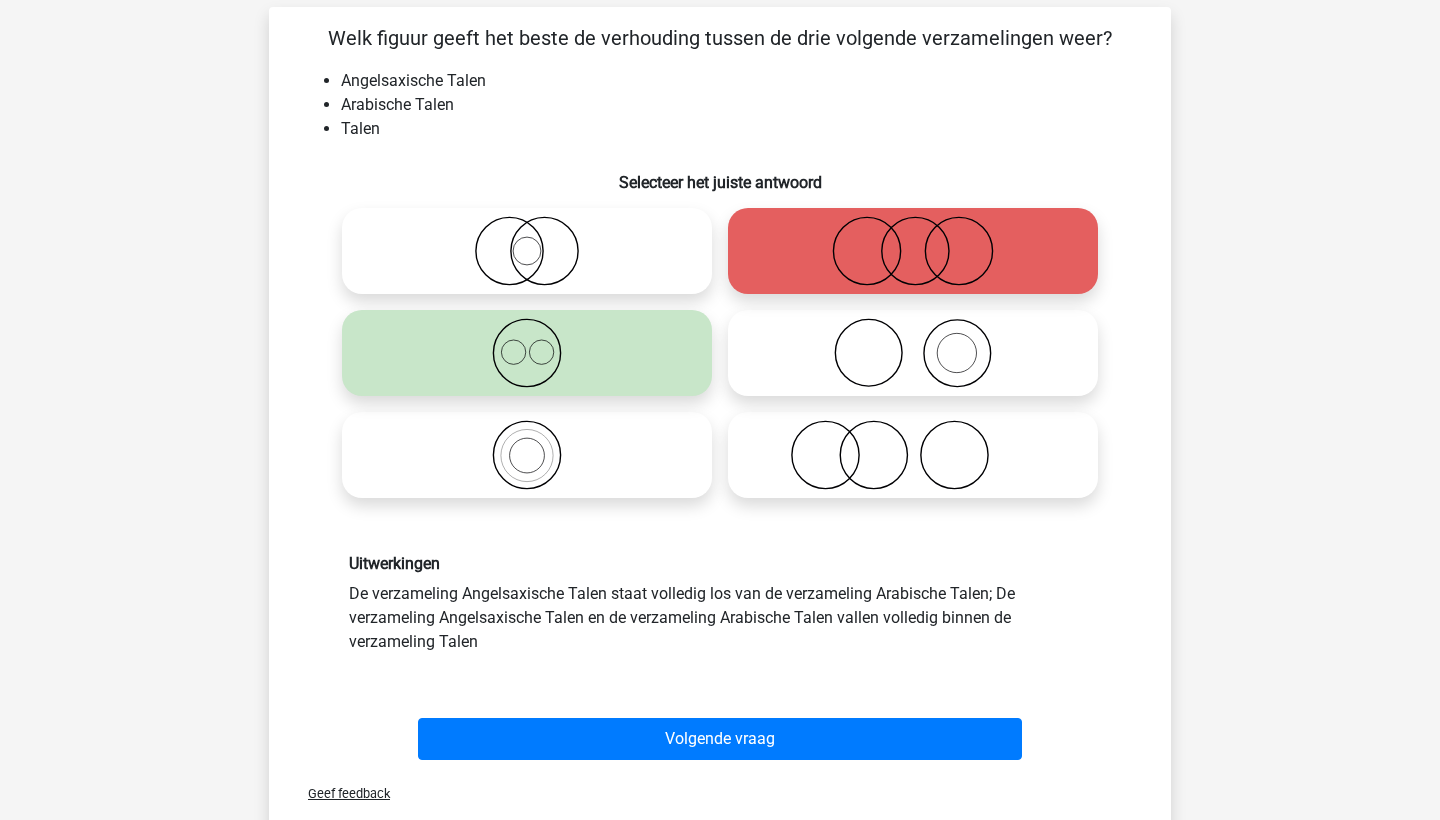 scroll, scrollTop: 165, scrollLeft: 0, axis: vertical 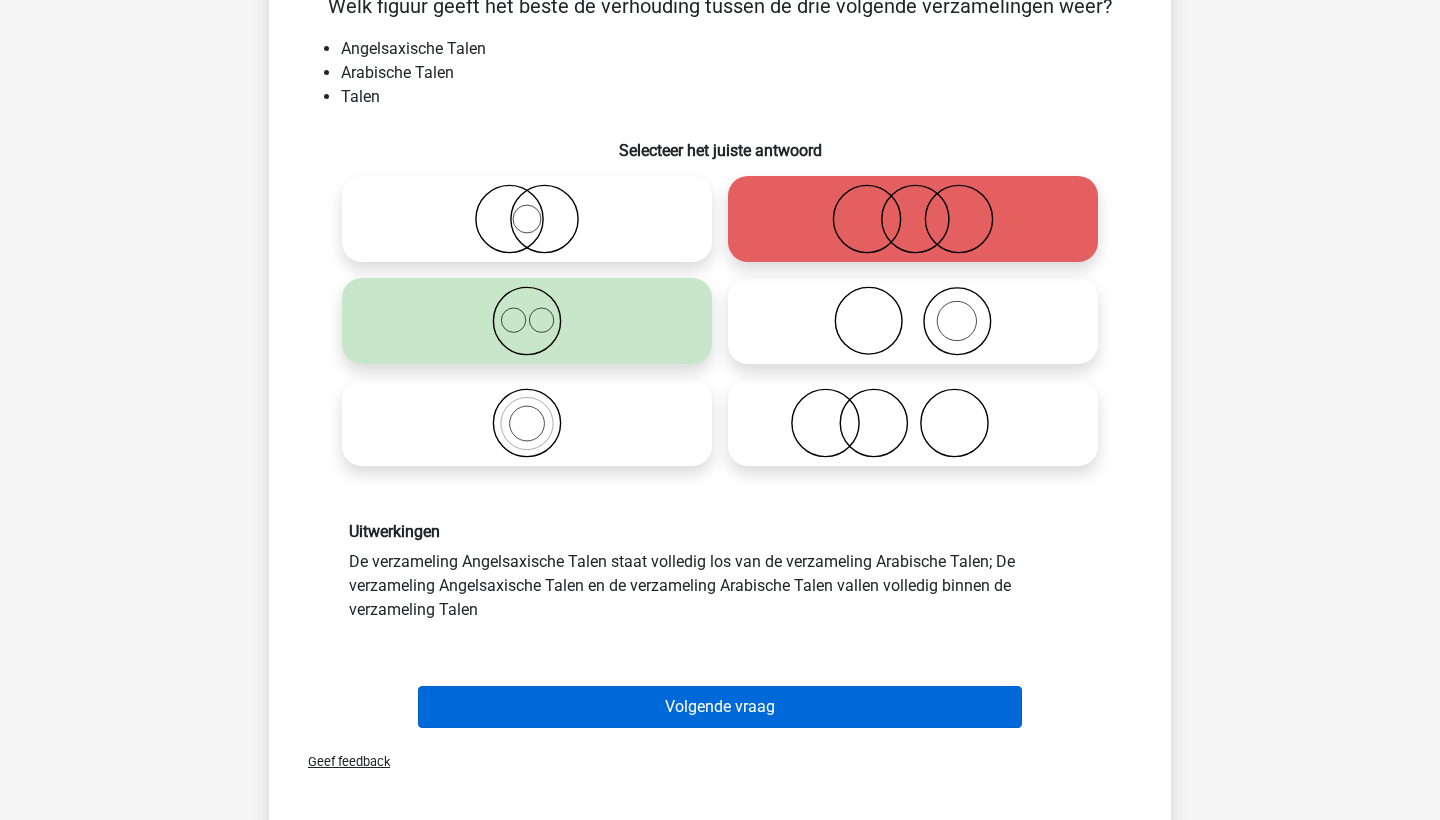 click on "Volgende vraag" at bounding box center [720, 707] 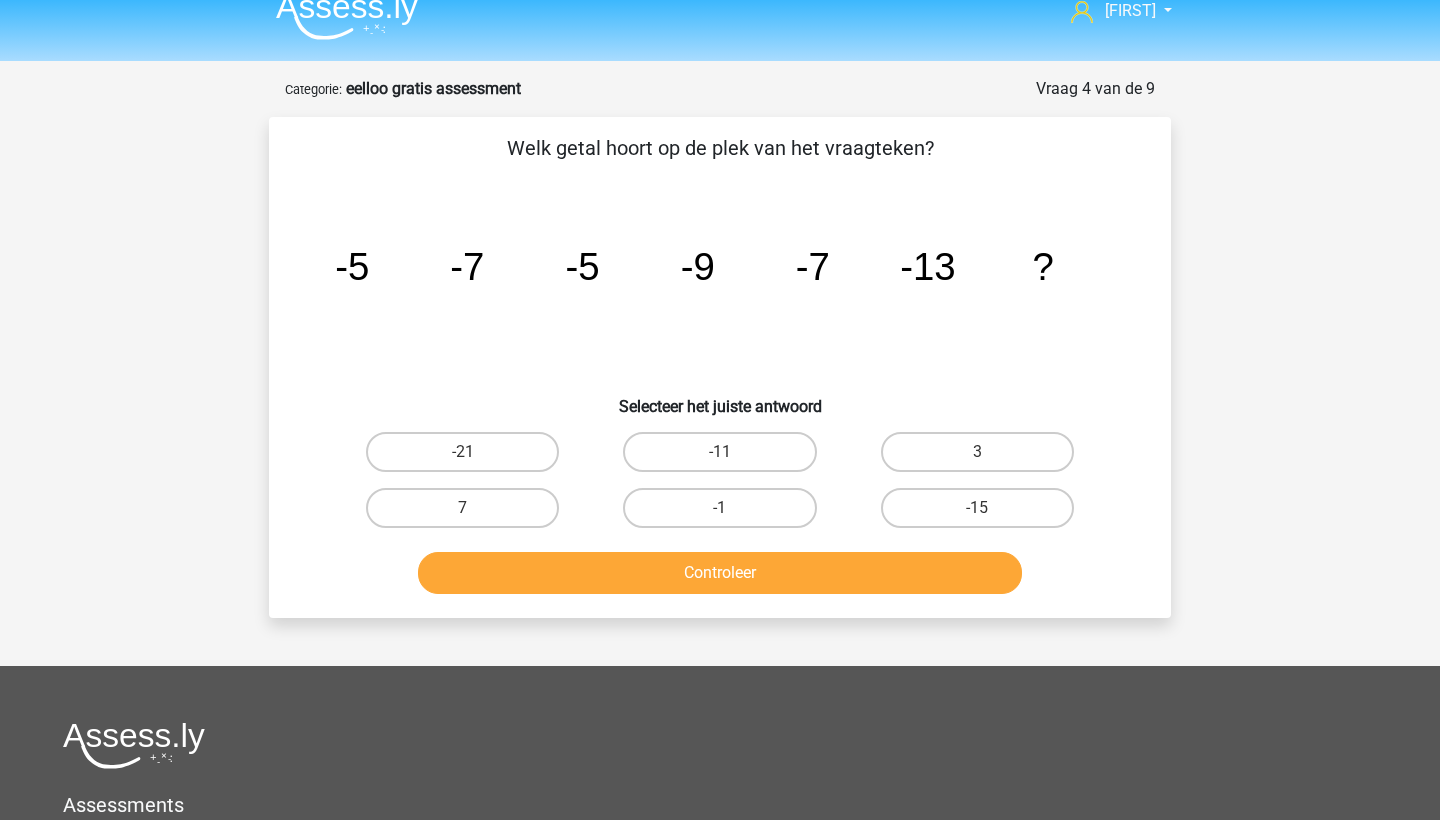 scroll, scrollTop: 23, scrollLeft: 0, axis: vertical 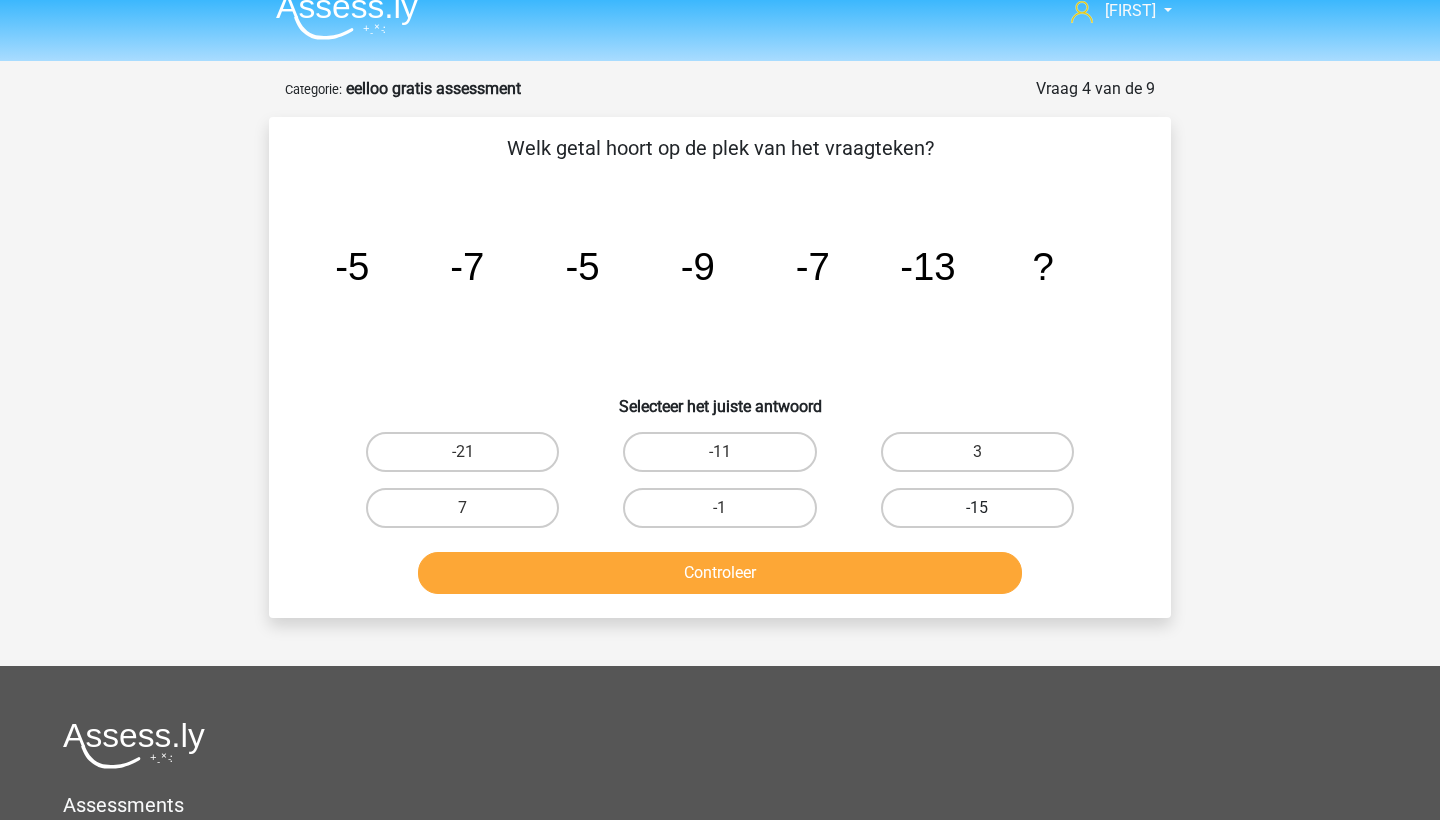 click on "-15" at bounding box center [977, 508] 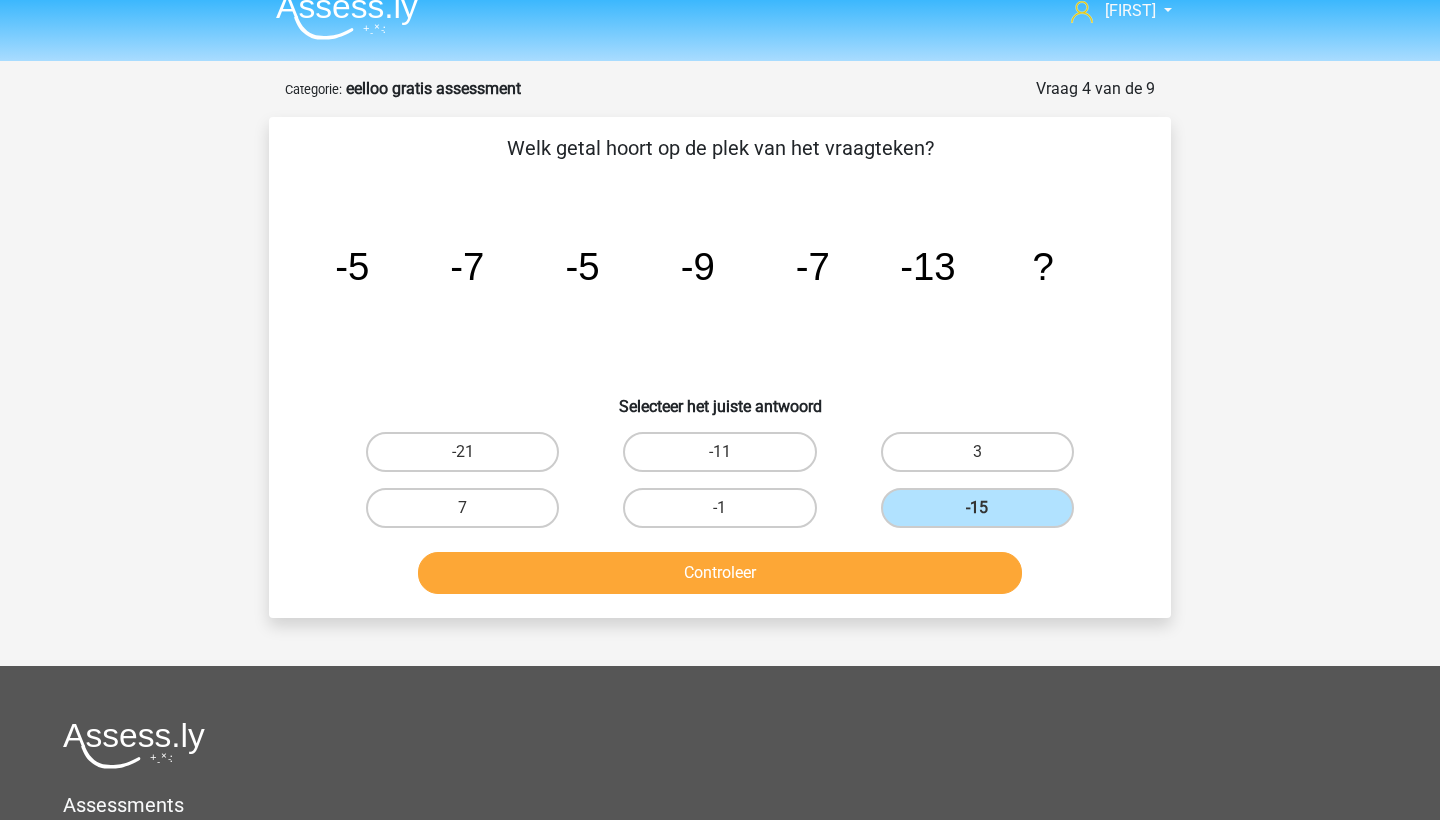 click on "Controleer" at bounding box center [720, 573] 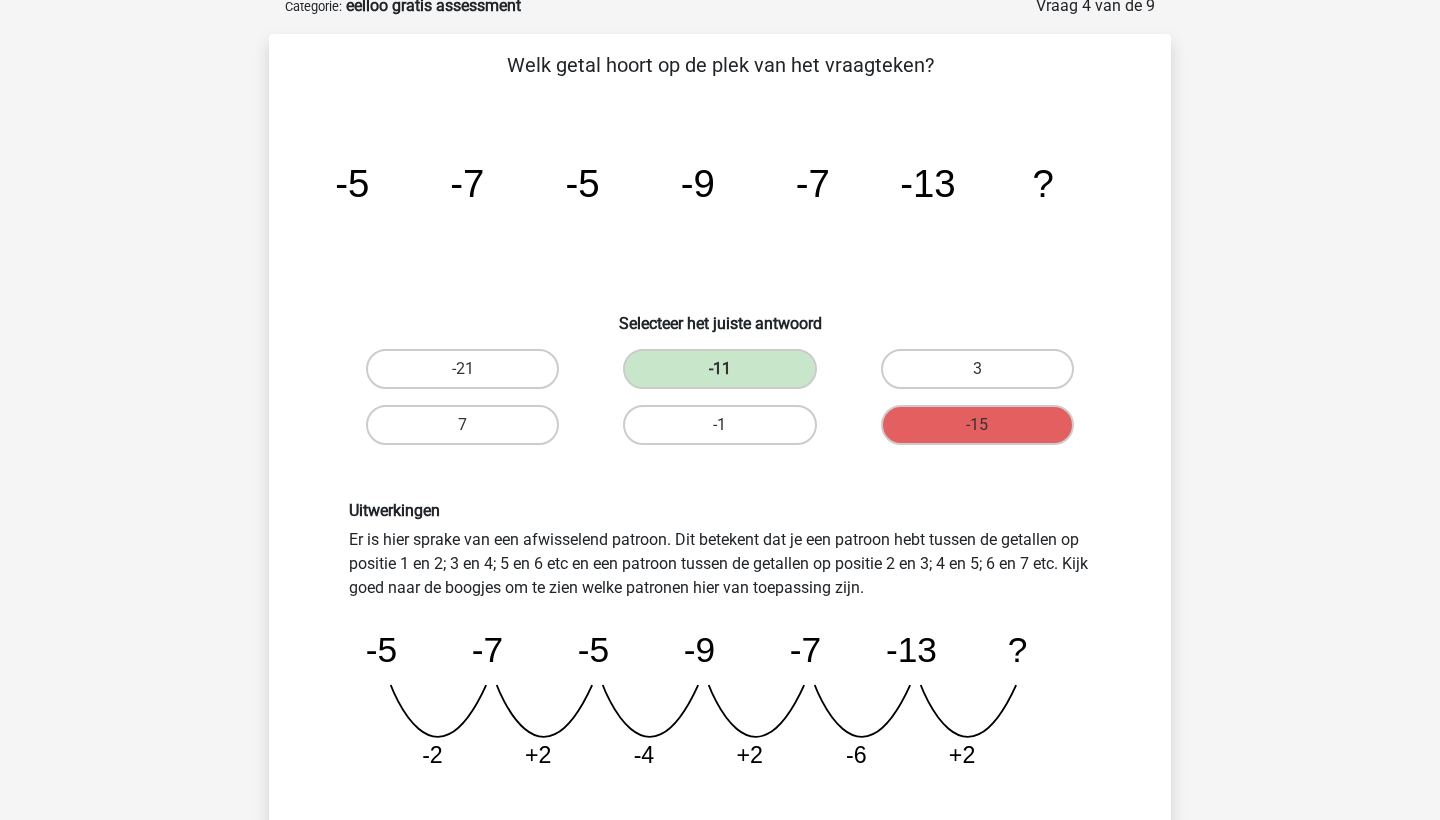 scroll, scrollTop: 94, scrollLeft: 0, axis: vertical 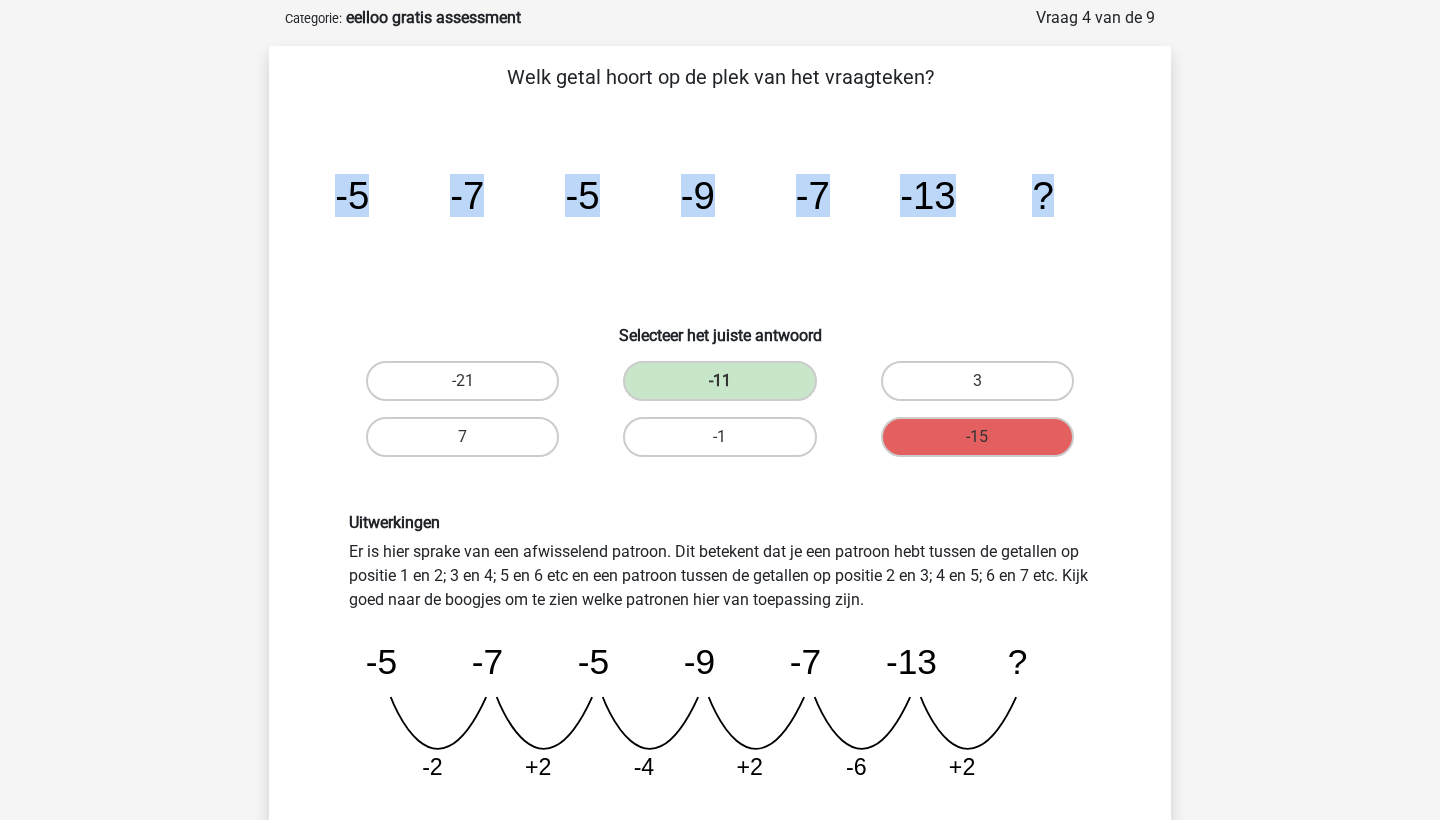 drag, startPoint x: 1053, startPoint y: 209, endPoint x: 75, endPoint y: 223, distance: 978.1002 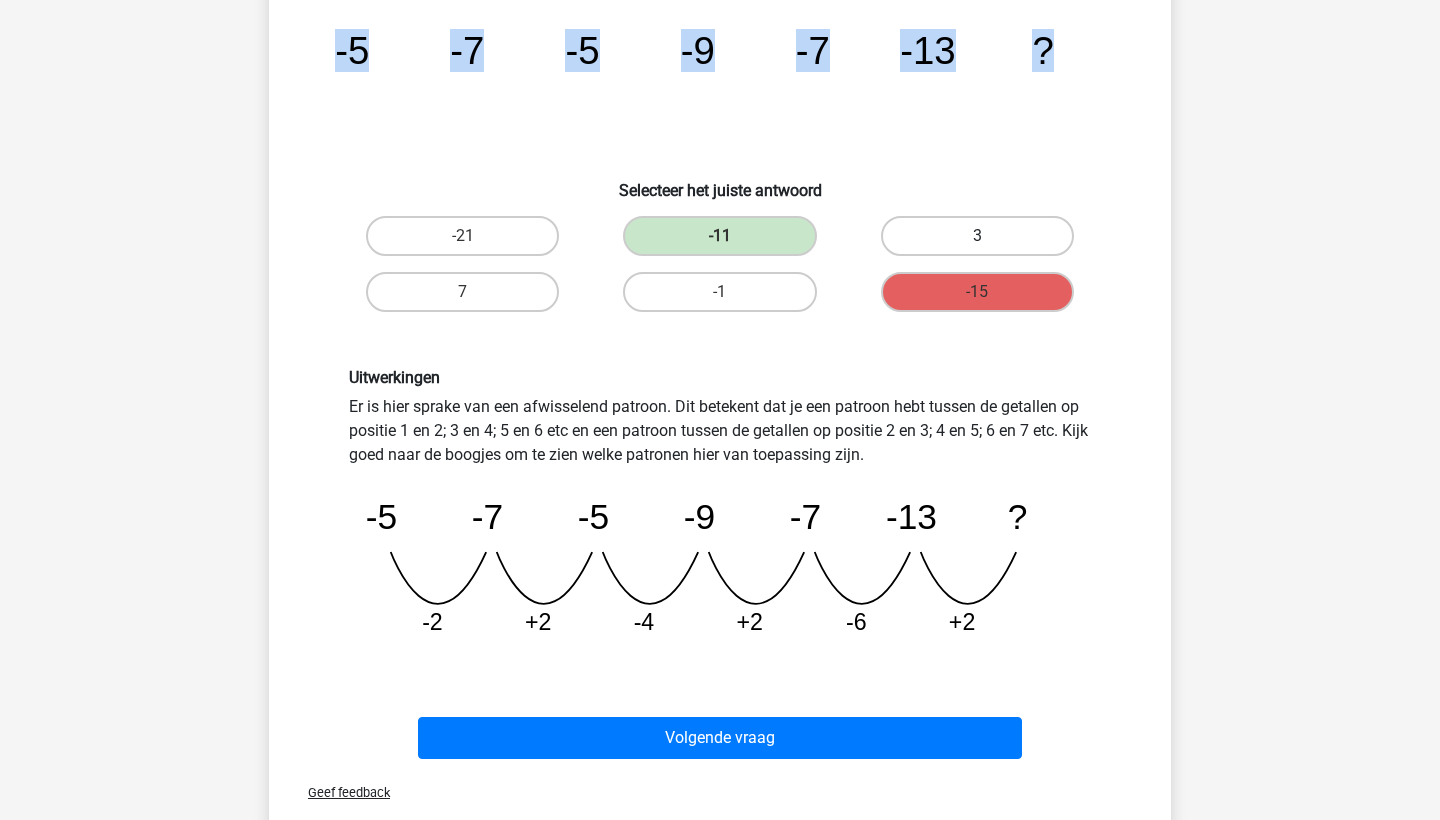 scroll, scrollTop: 241, scrollLeft: 0, axis: vertical 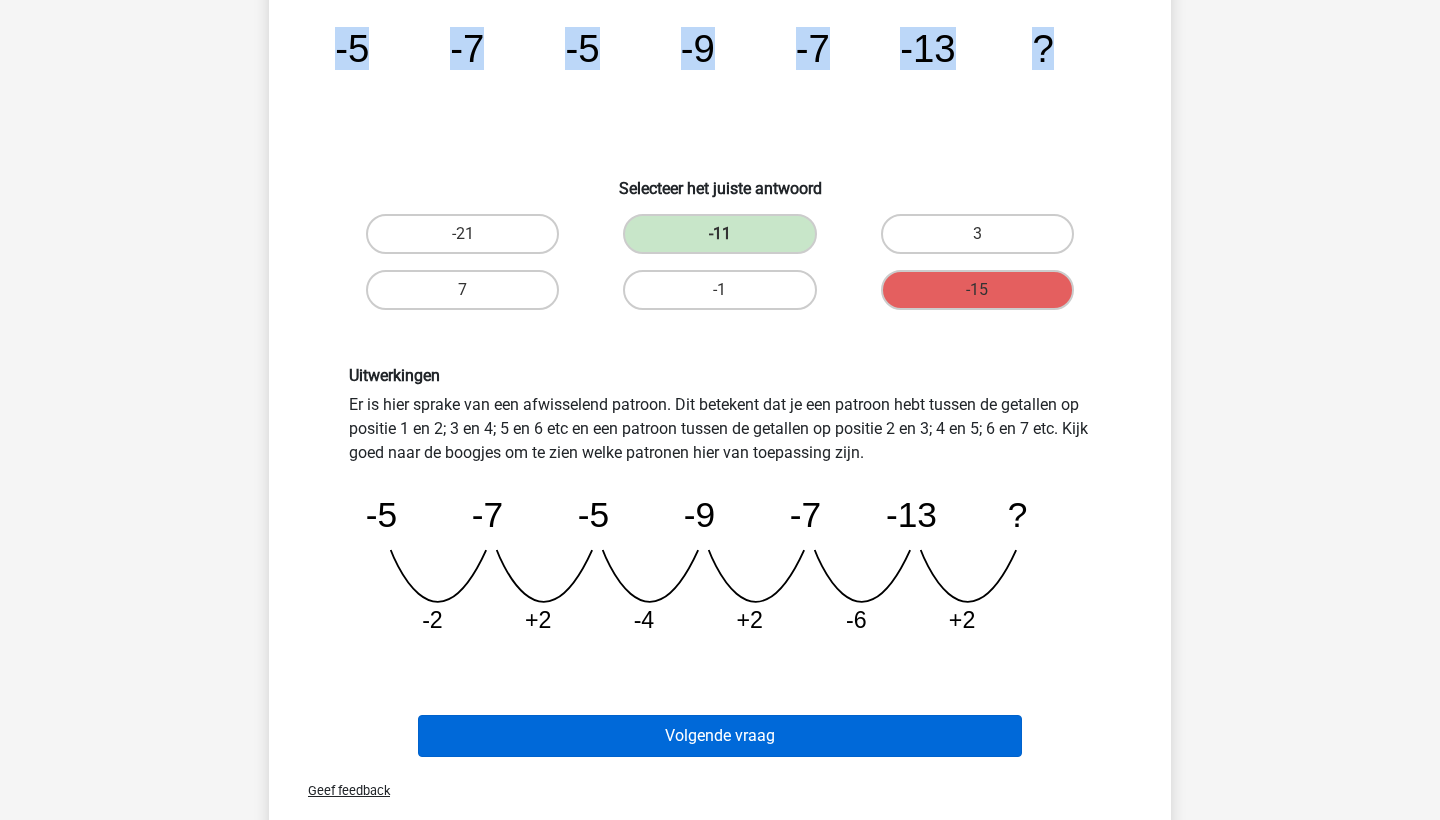 click on "Volgende vraag" at bounding box center (720, 736) 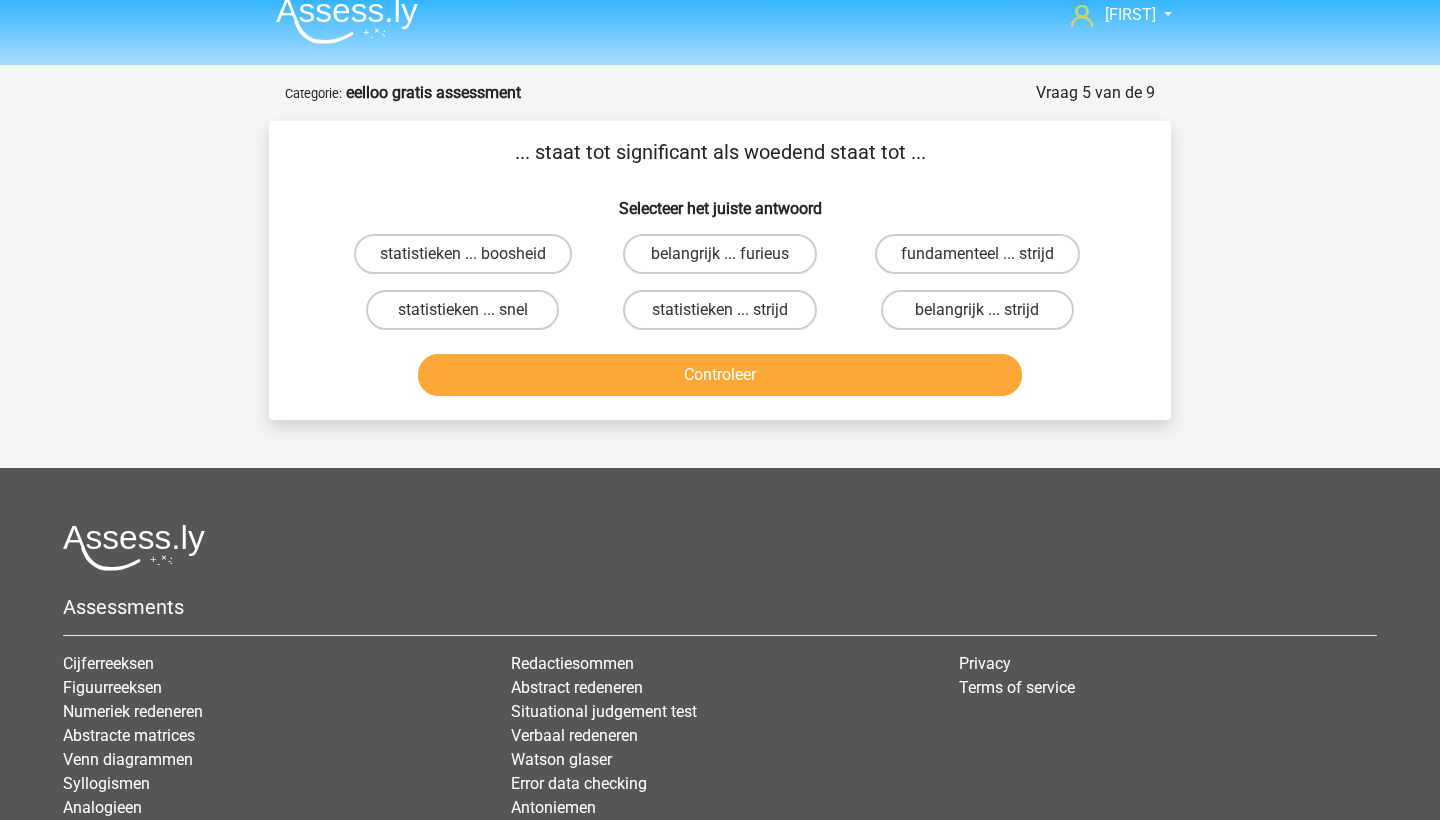 scroll, scrollTop: 16, scrollLeft: 0, axis: vertical 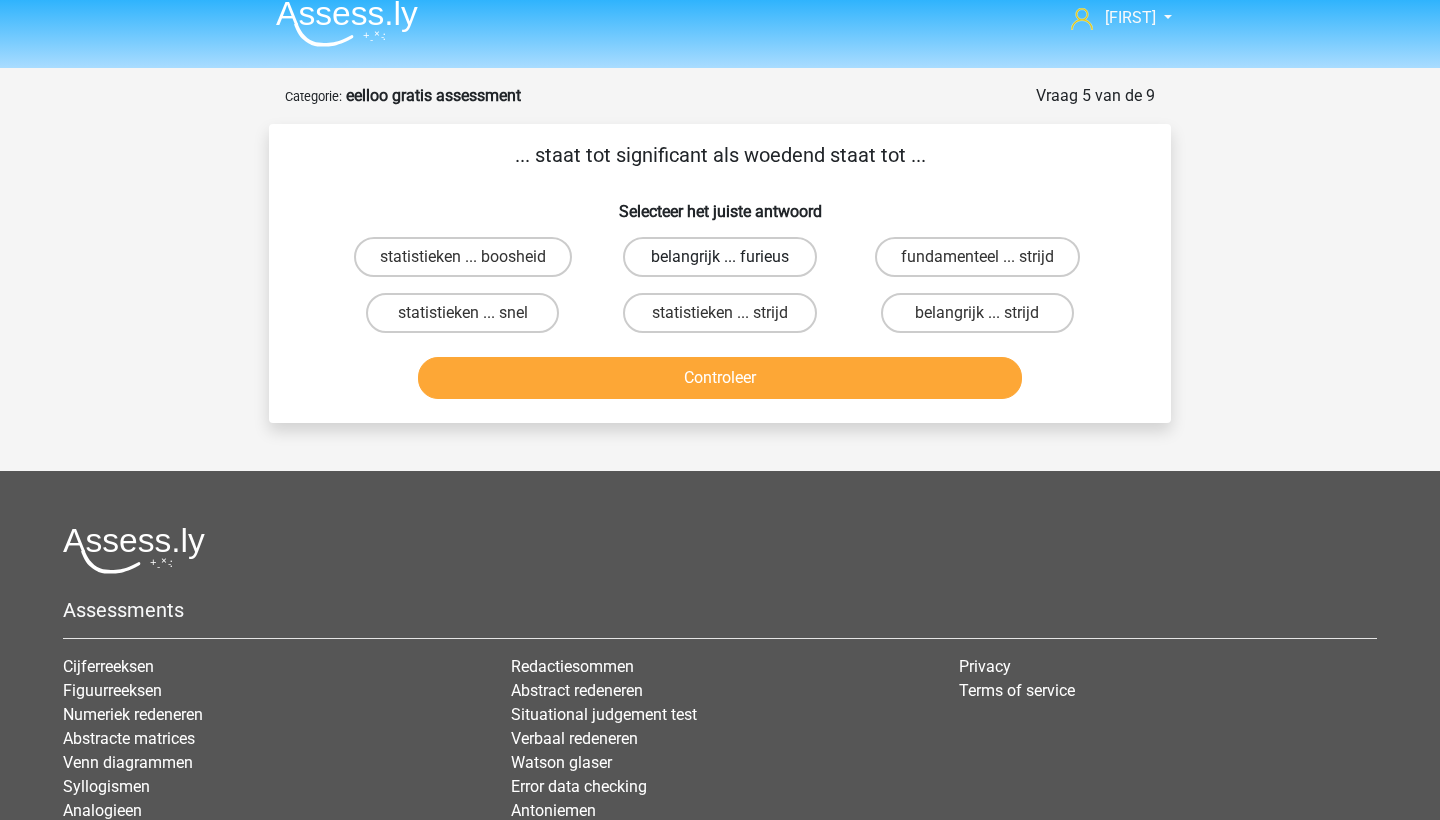click on "belangrijk ... furieus" at bounding box center [719, 257] 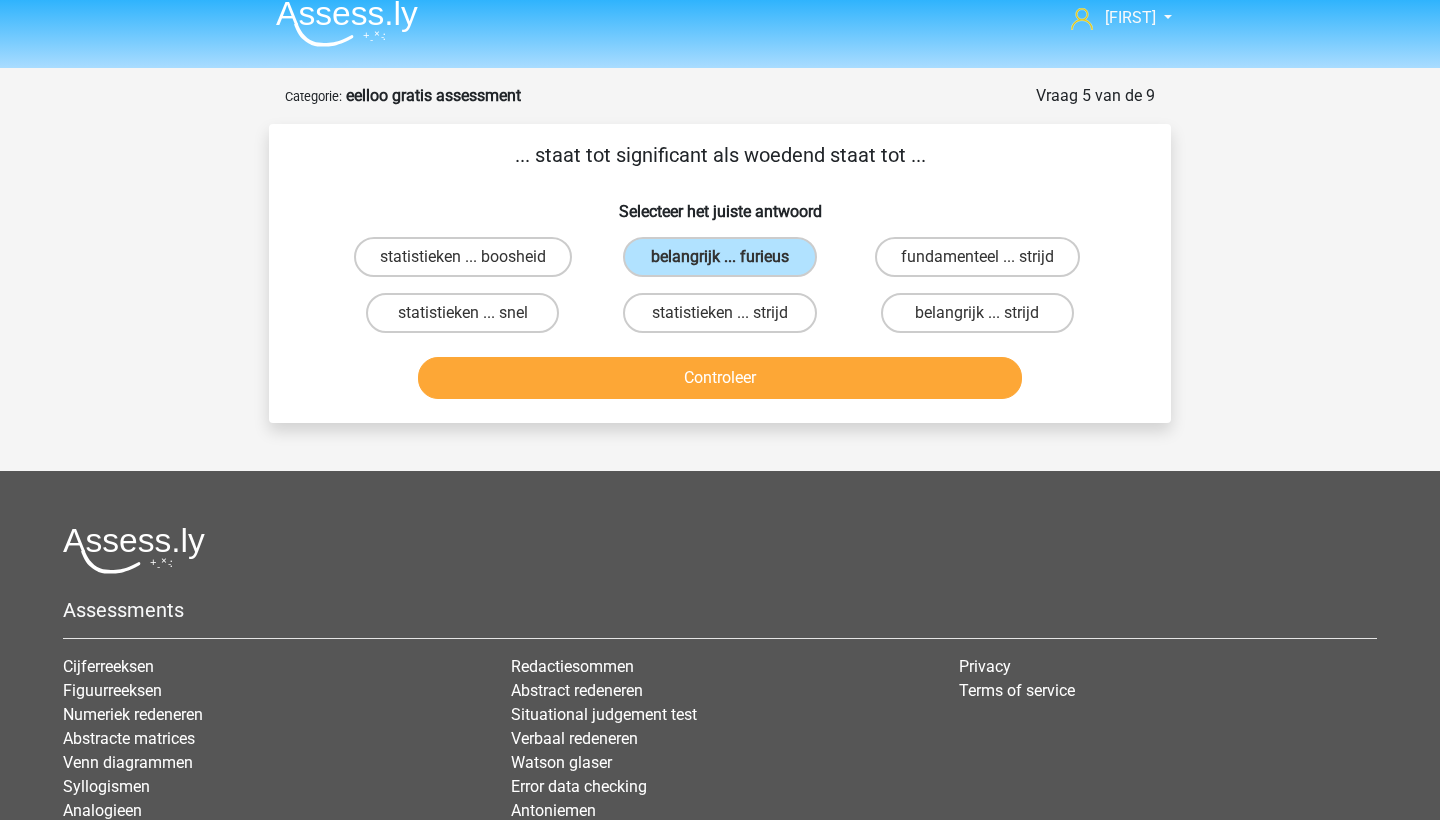 click on "Controleer" at bounding box center [720, 378] 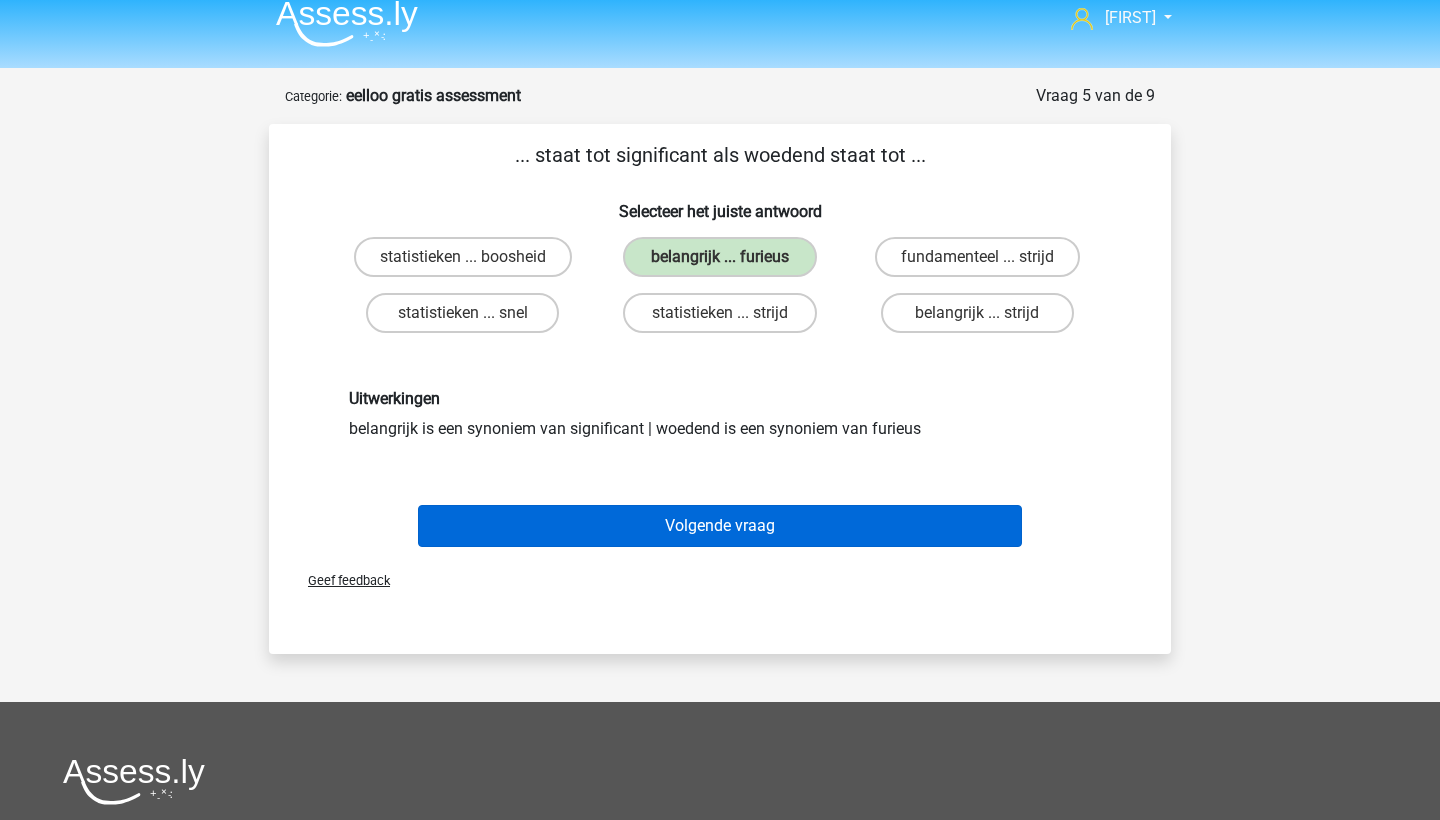 click on "Volgende vraag" at bounding box center [720, 526] 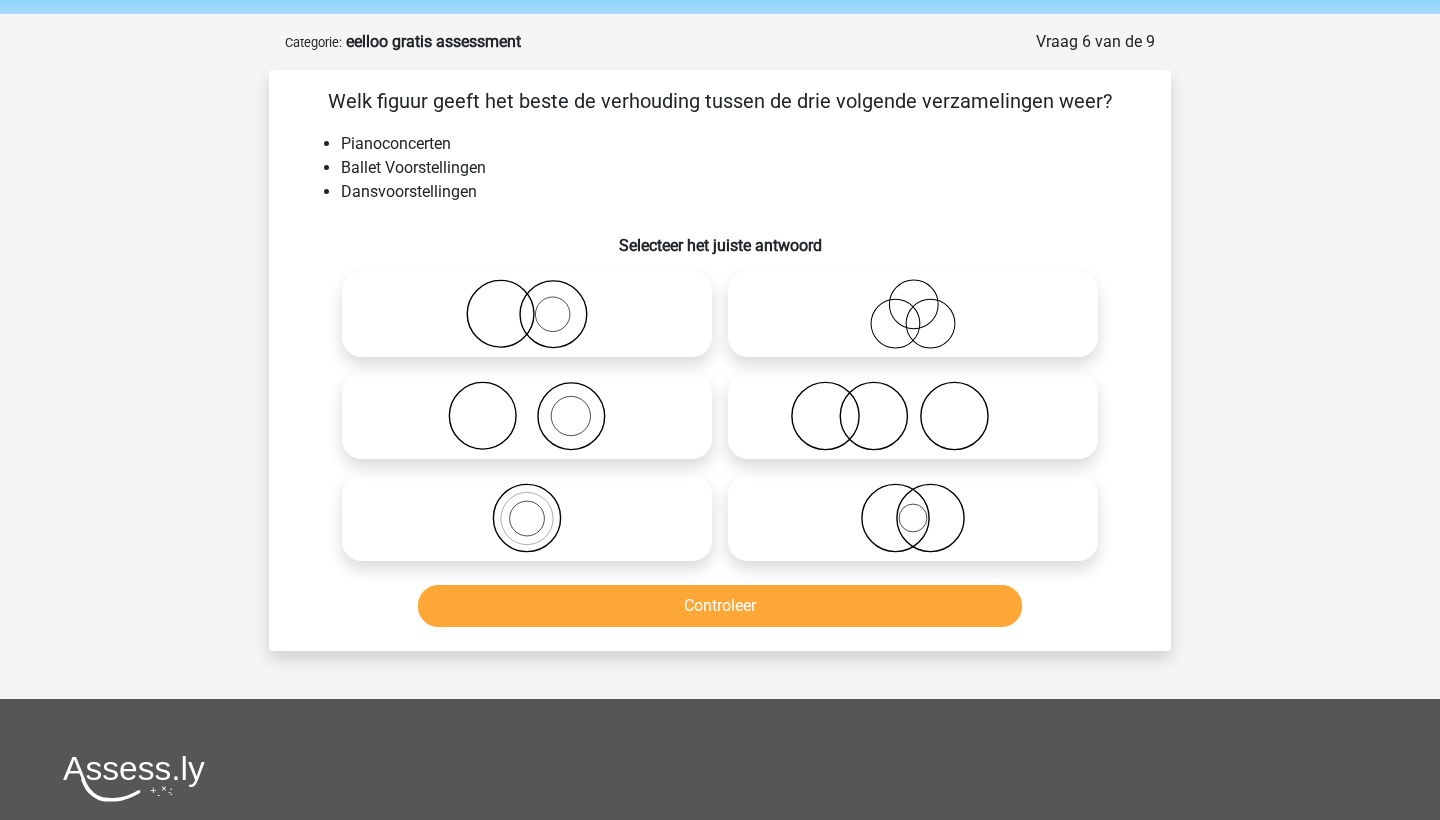 scroll, scrollTop: 69, scrollLeft: 0, axis: vertical 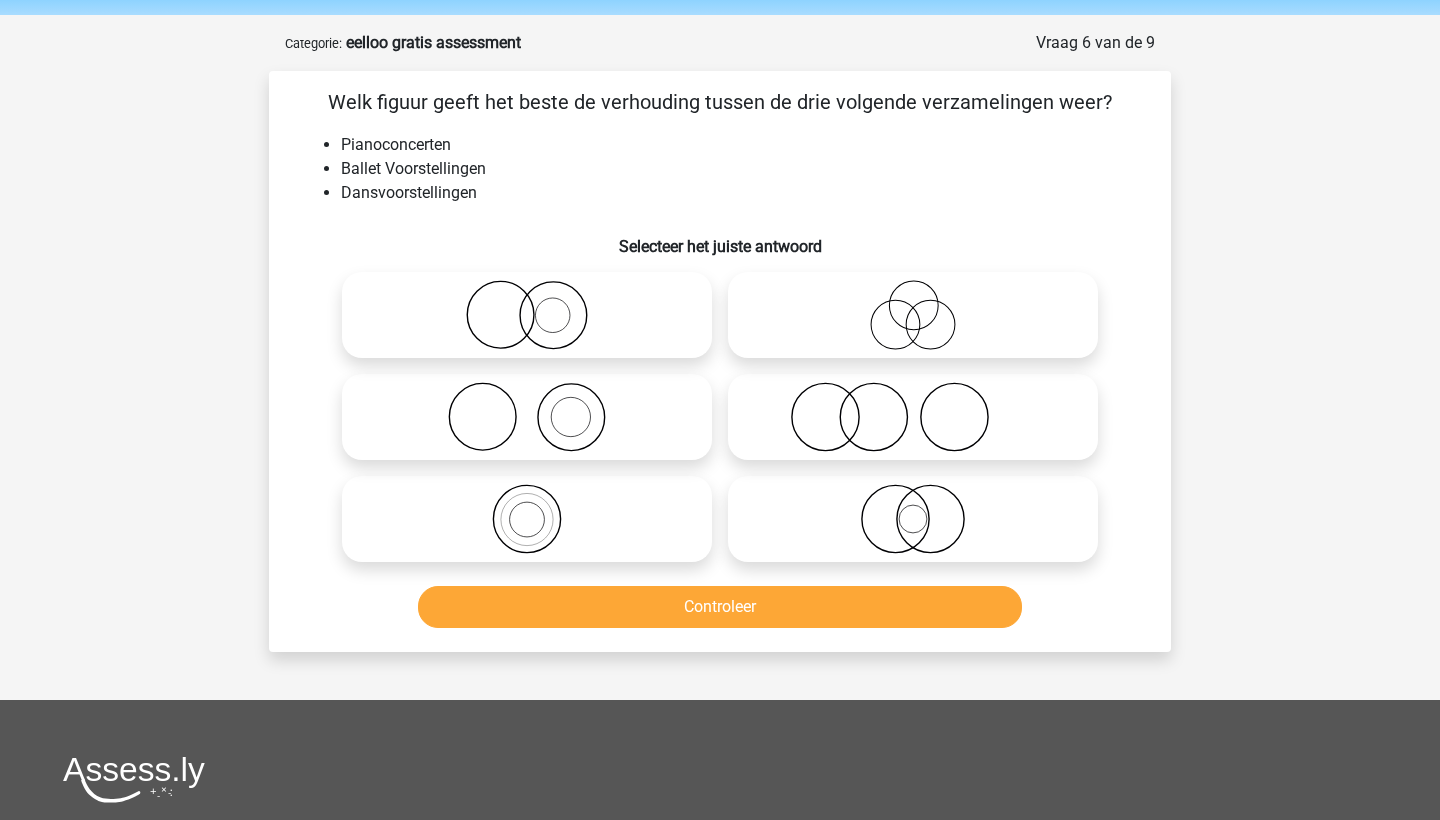 click 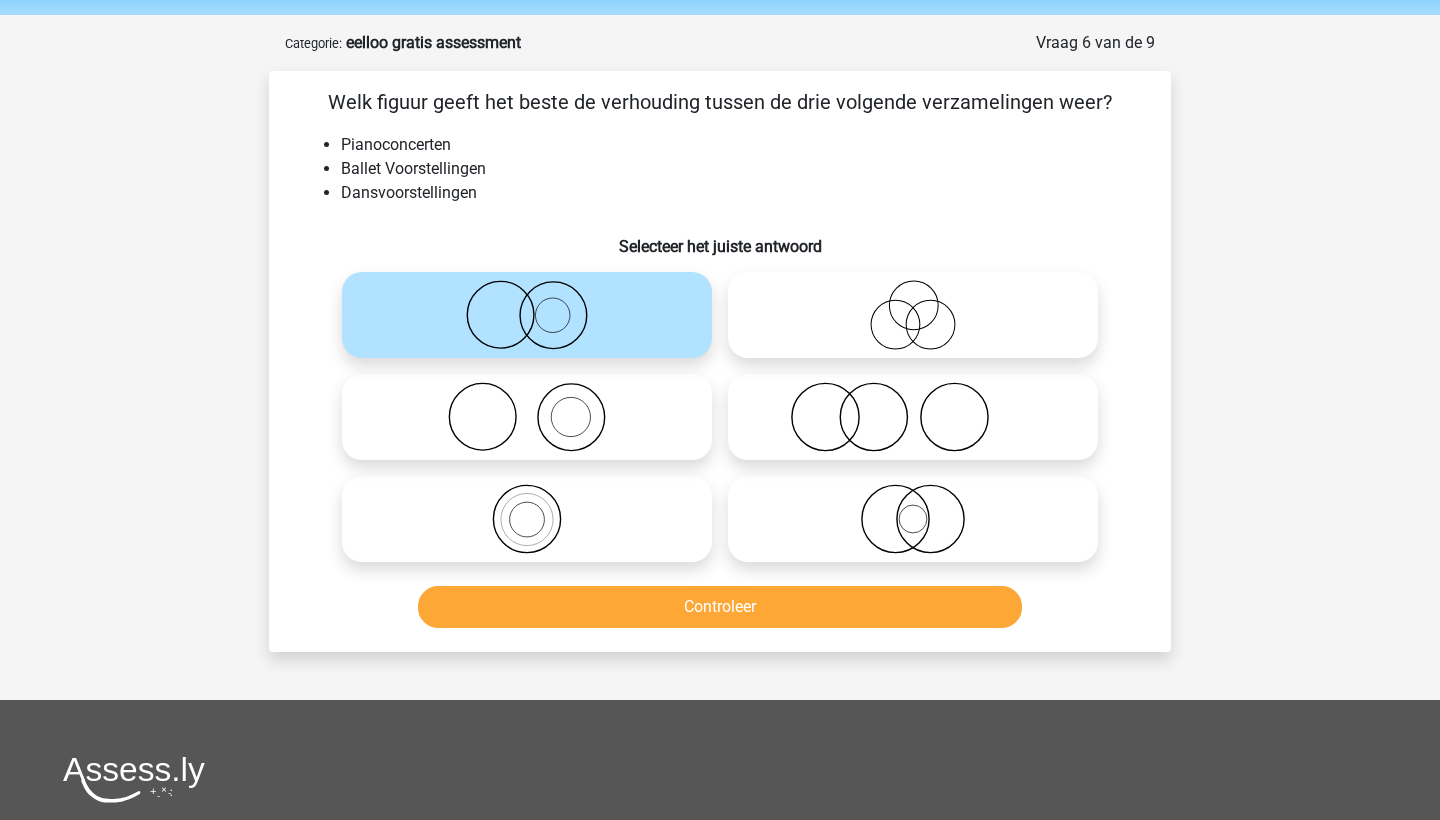 click on "Controleer" at bounding box center [720, 607] 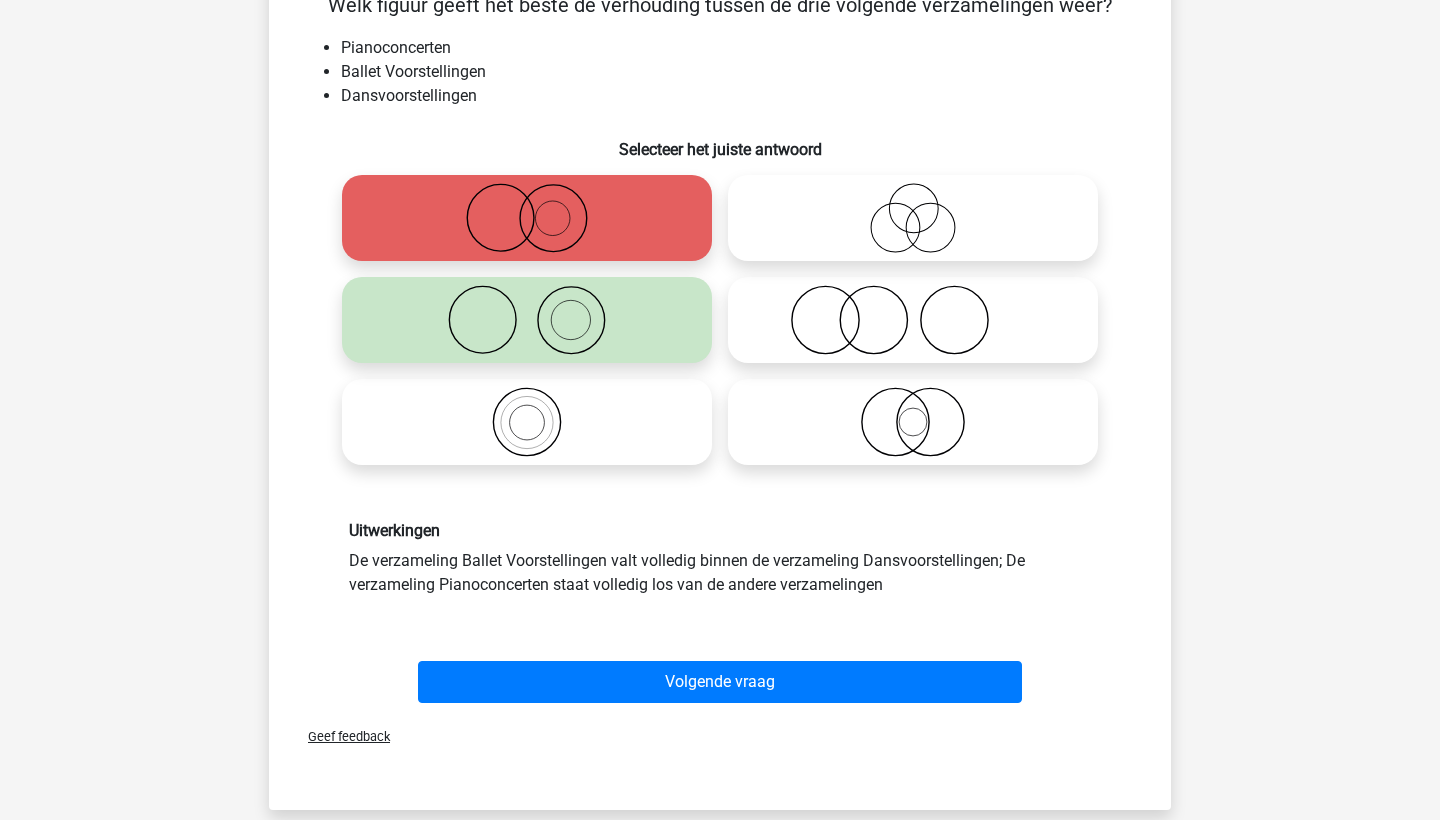scroll, scrollTop: 167, scrollLeft: 0, axis: vertical 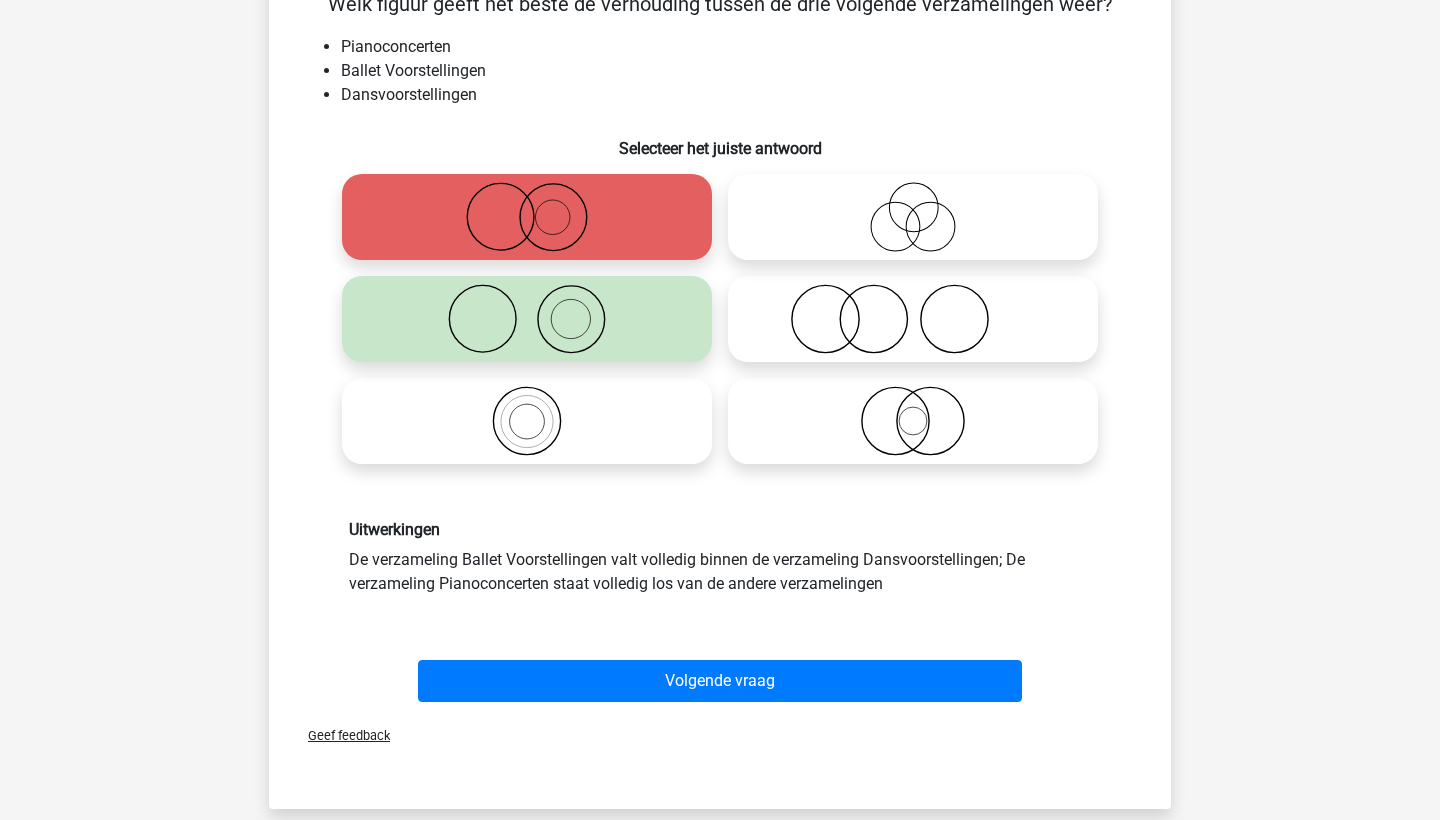 click on "Uitwerkingen
De verzameling Ballet Voorstellingen valt volledig binnen de verzameling Dansvoorstellingen; De verzameling Pianoconcerten staat volledig los van de andere verzamelingen" at bounding box center (720, 557) 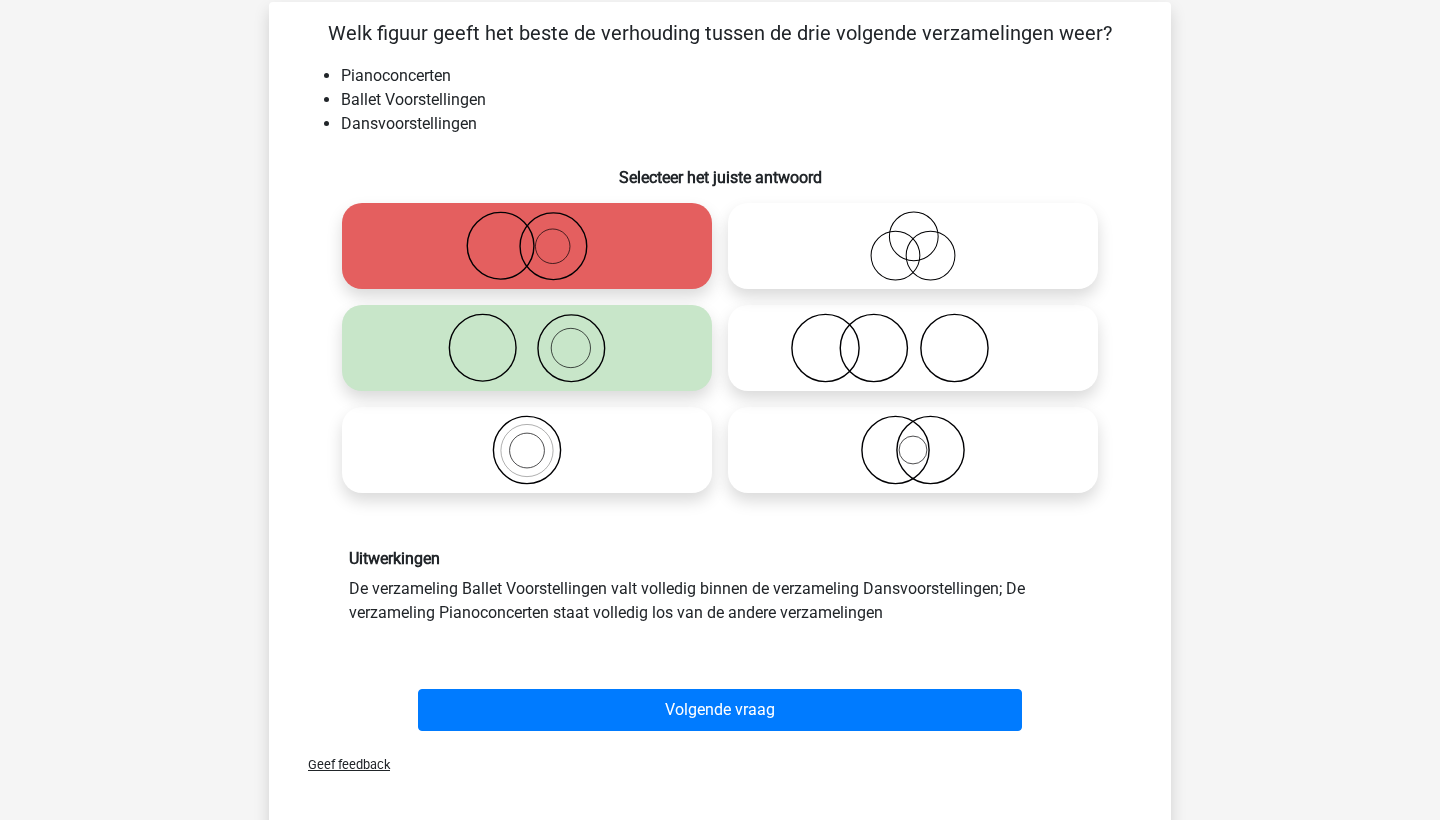 scroll, scrollTop: 138, scrollLeft: 0, axis: vertical 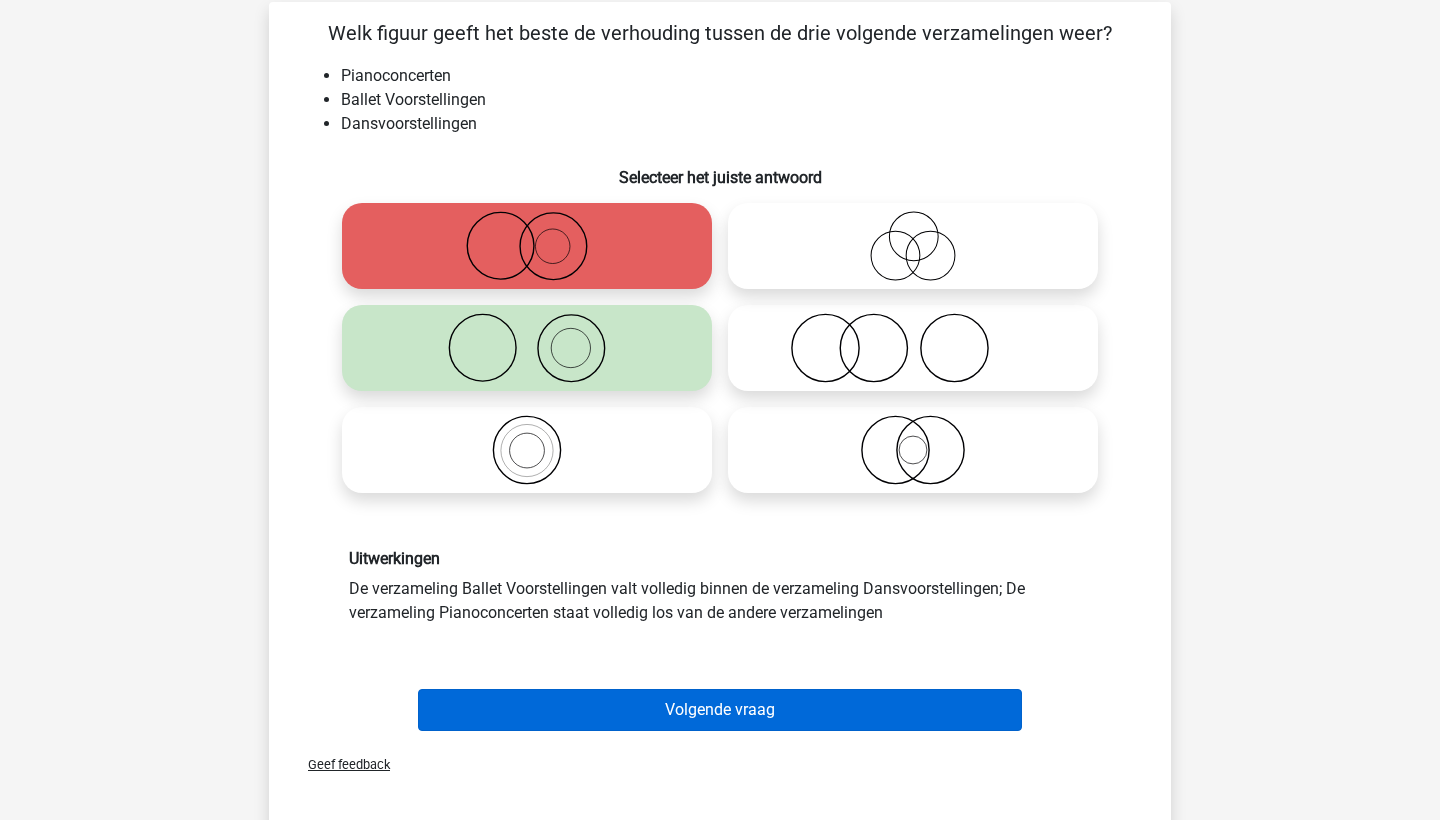click on "Volgende vraag" at bounding box center (720, 710) 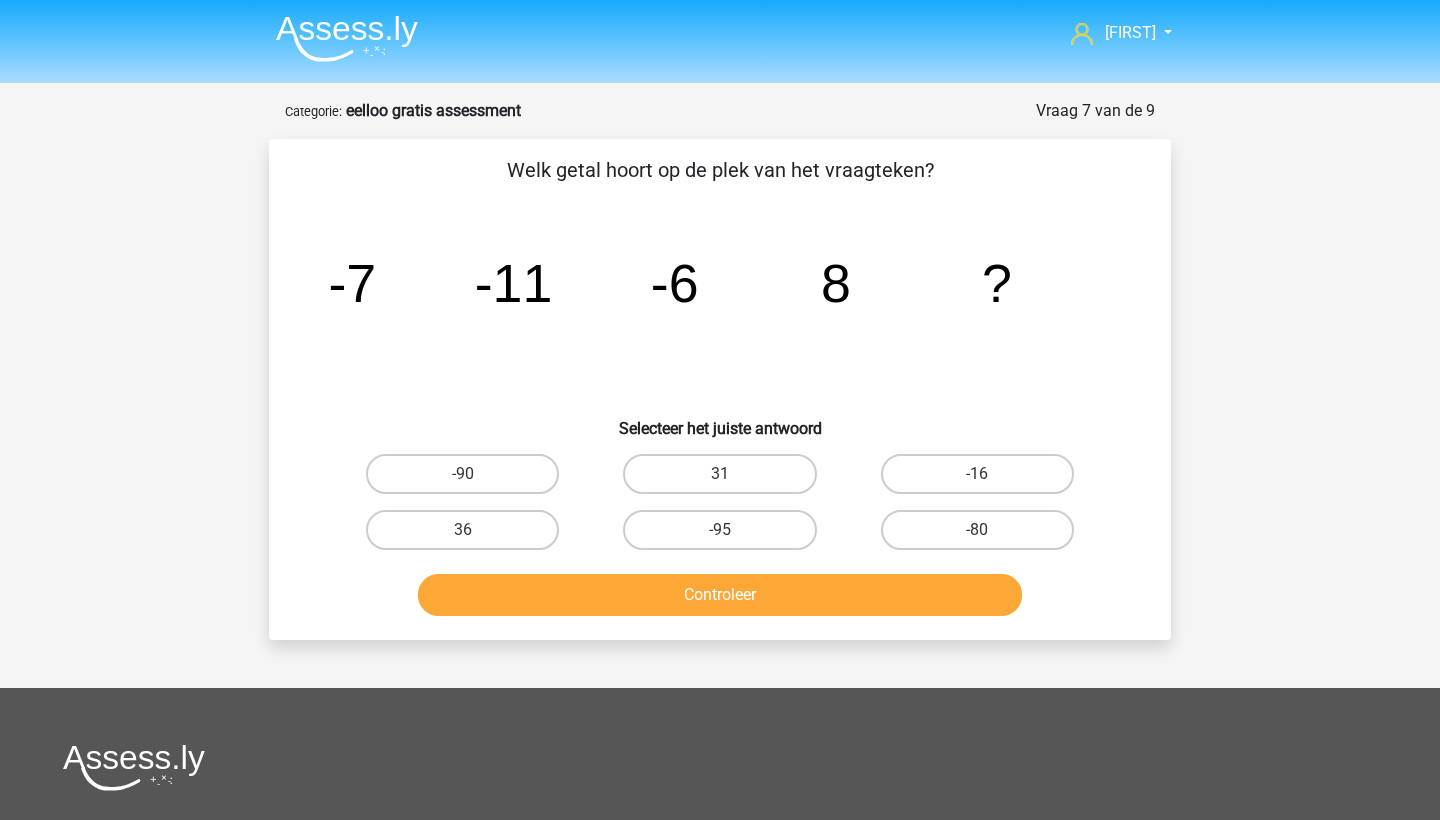 scroll, scrollTop: 1, scrollLeft: 0, axis: vertical 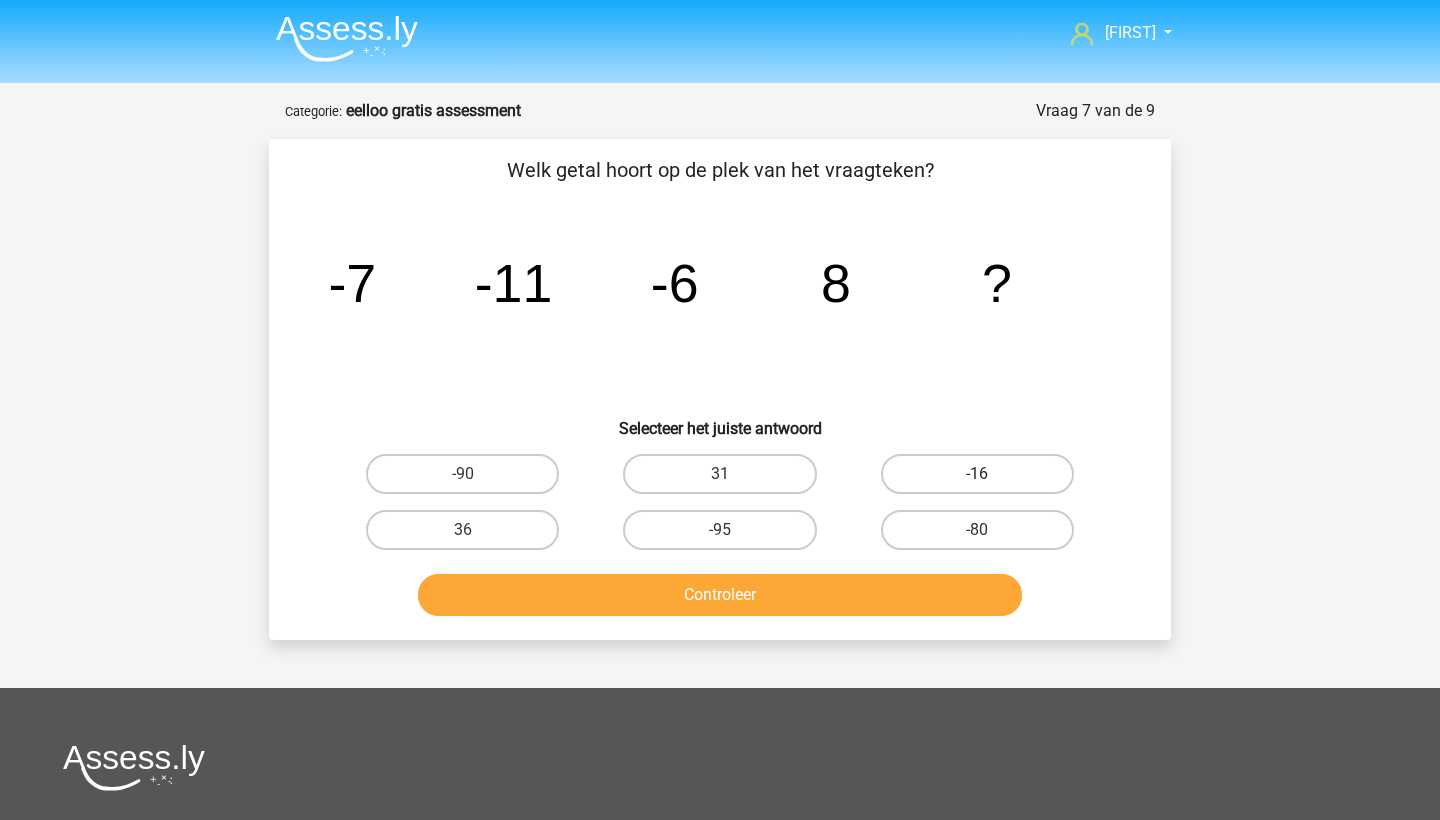 click on "-16" at bounding box center (977, 474) 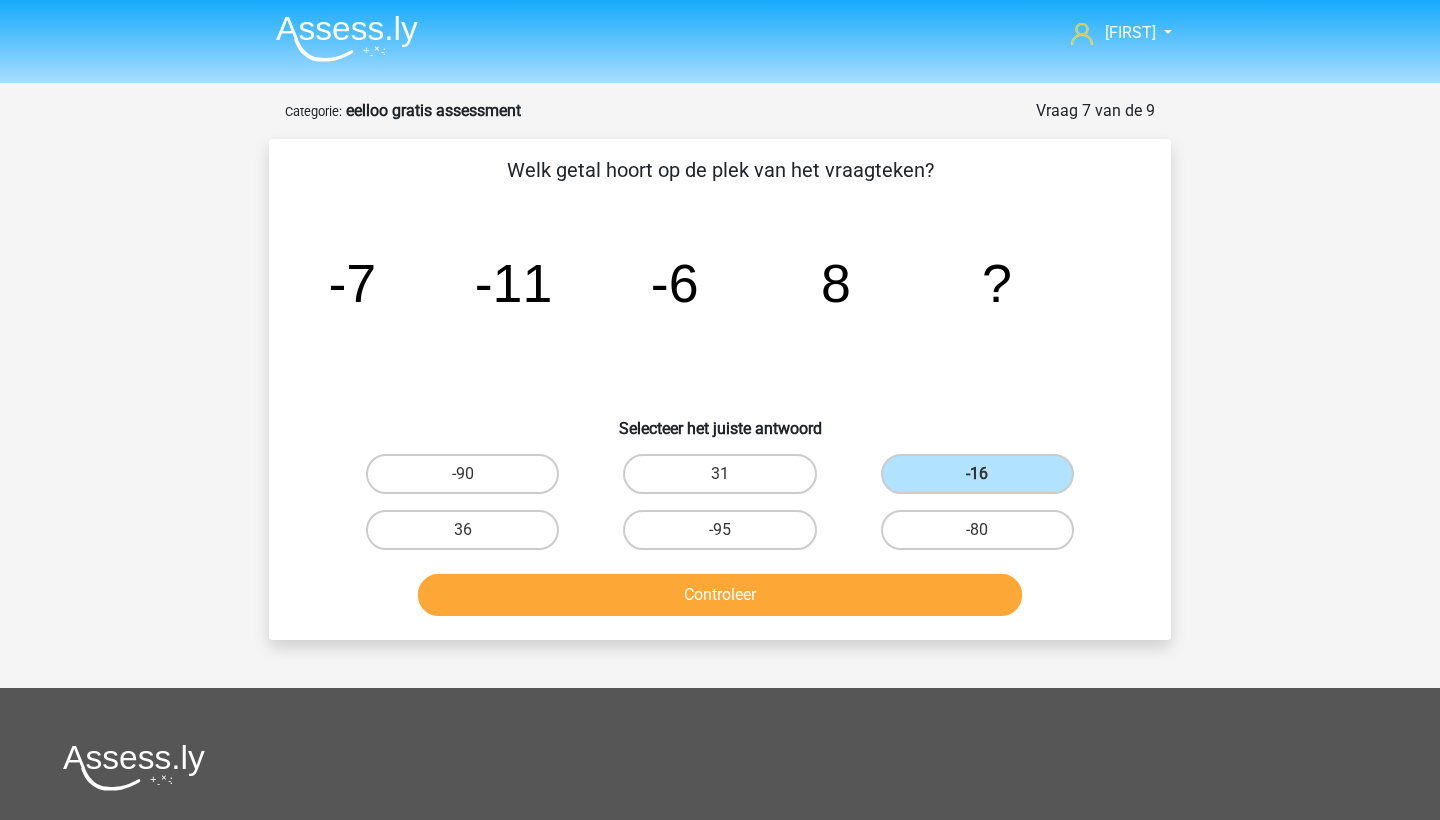 click on "Controleer" at bounding box center (720, 591) 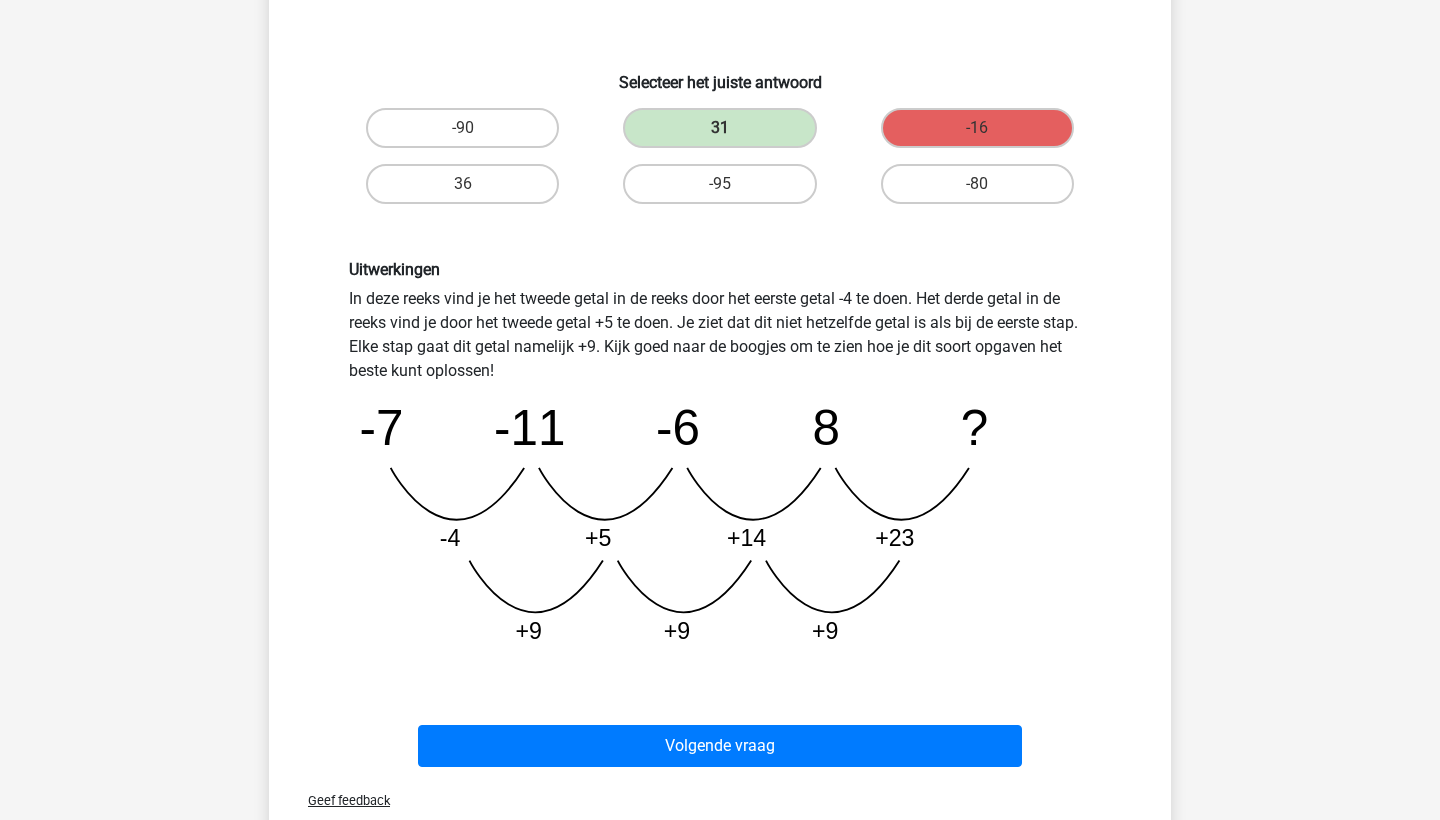 scroll, scrollTop: 355, scrollLeft: 0, axis: vertical 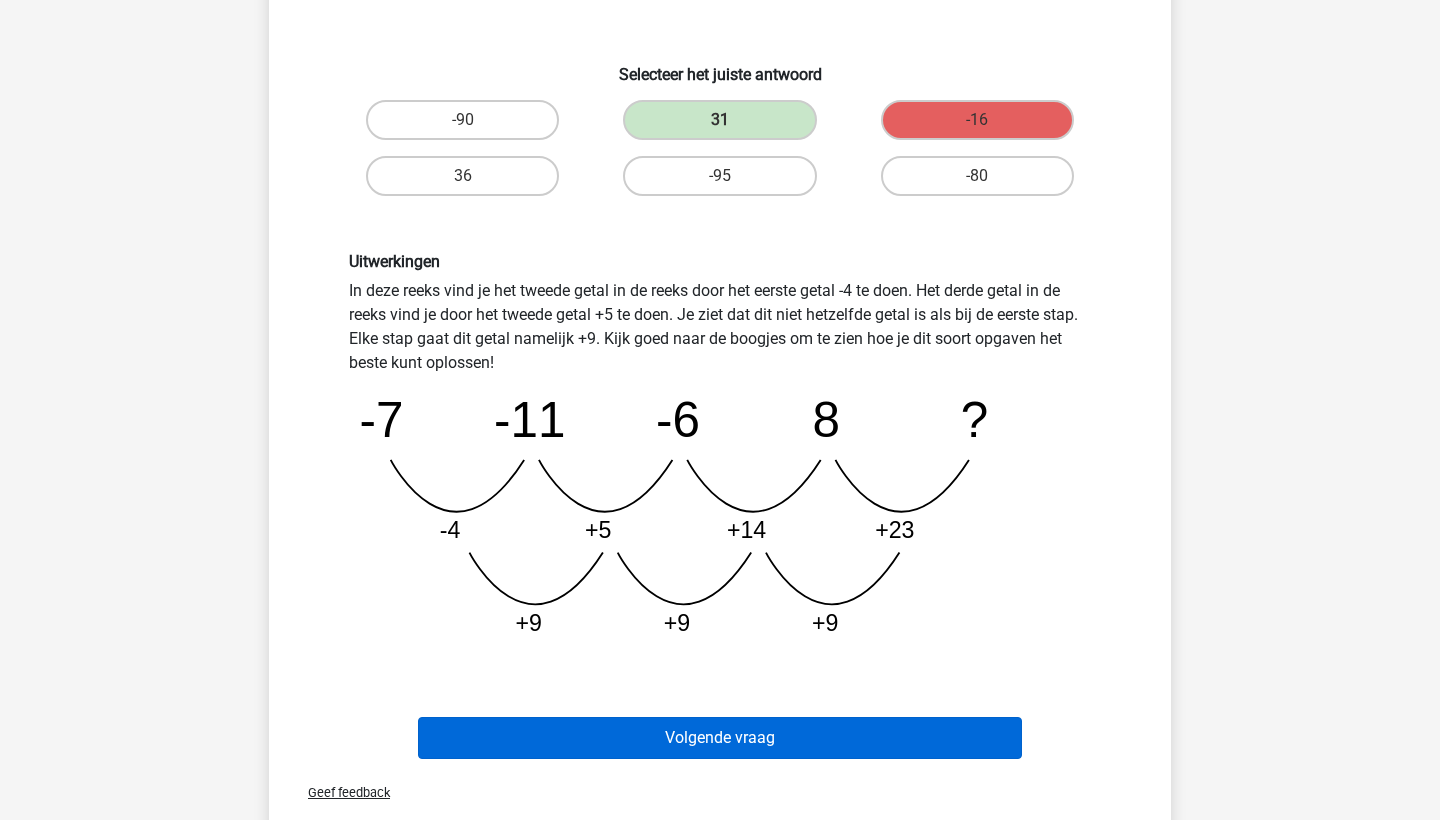 click on "Volgende vraag" at bounding box center (720, 738) 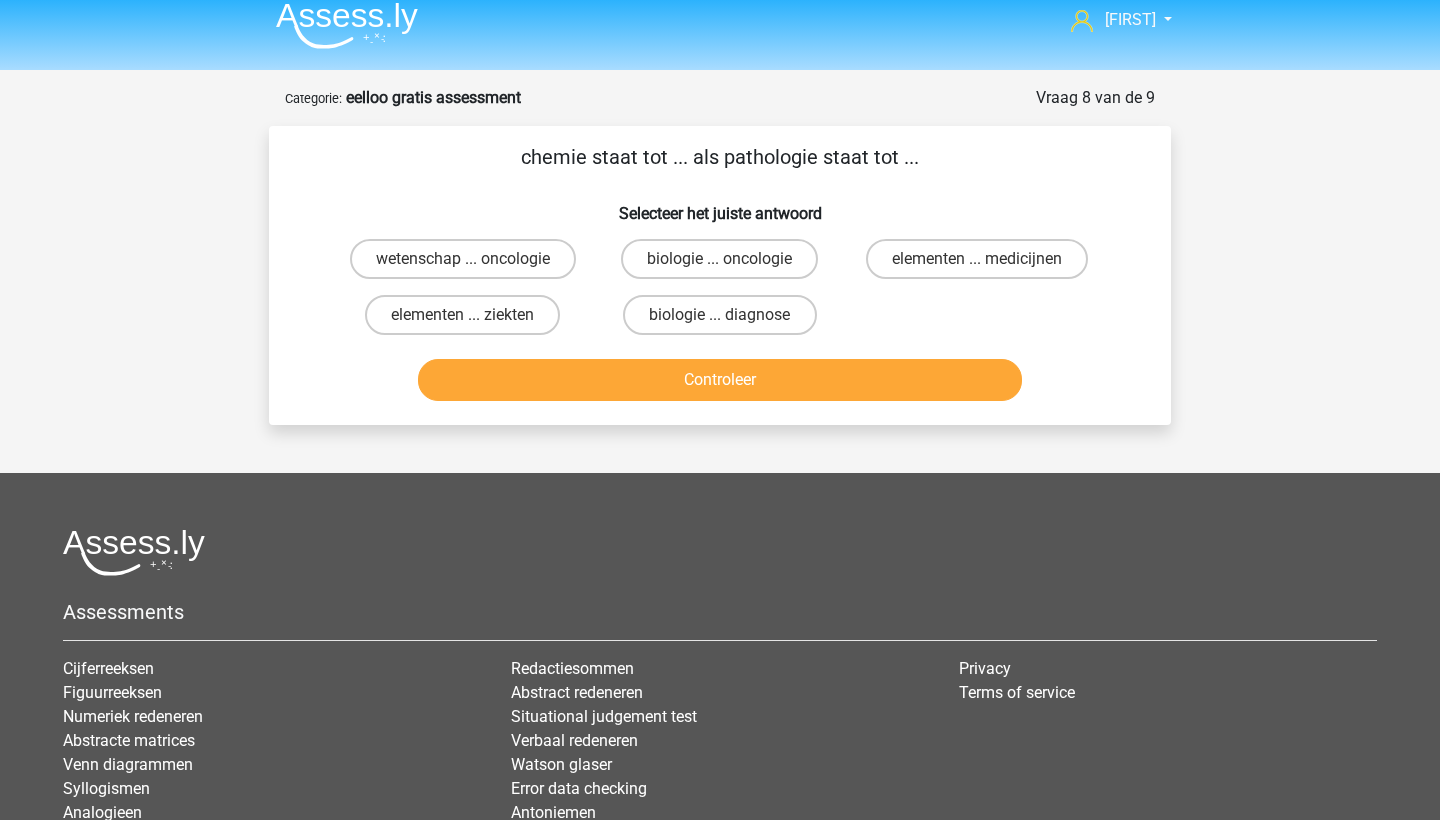 scroll, scrollTop: 0, scrollLeft: 0, axis: both 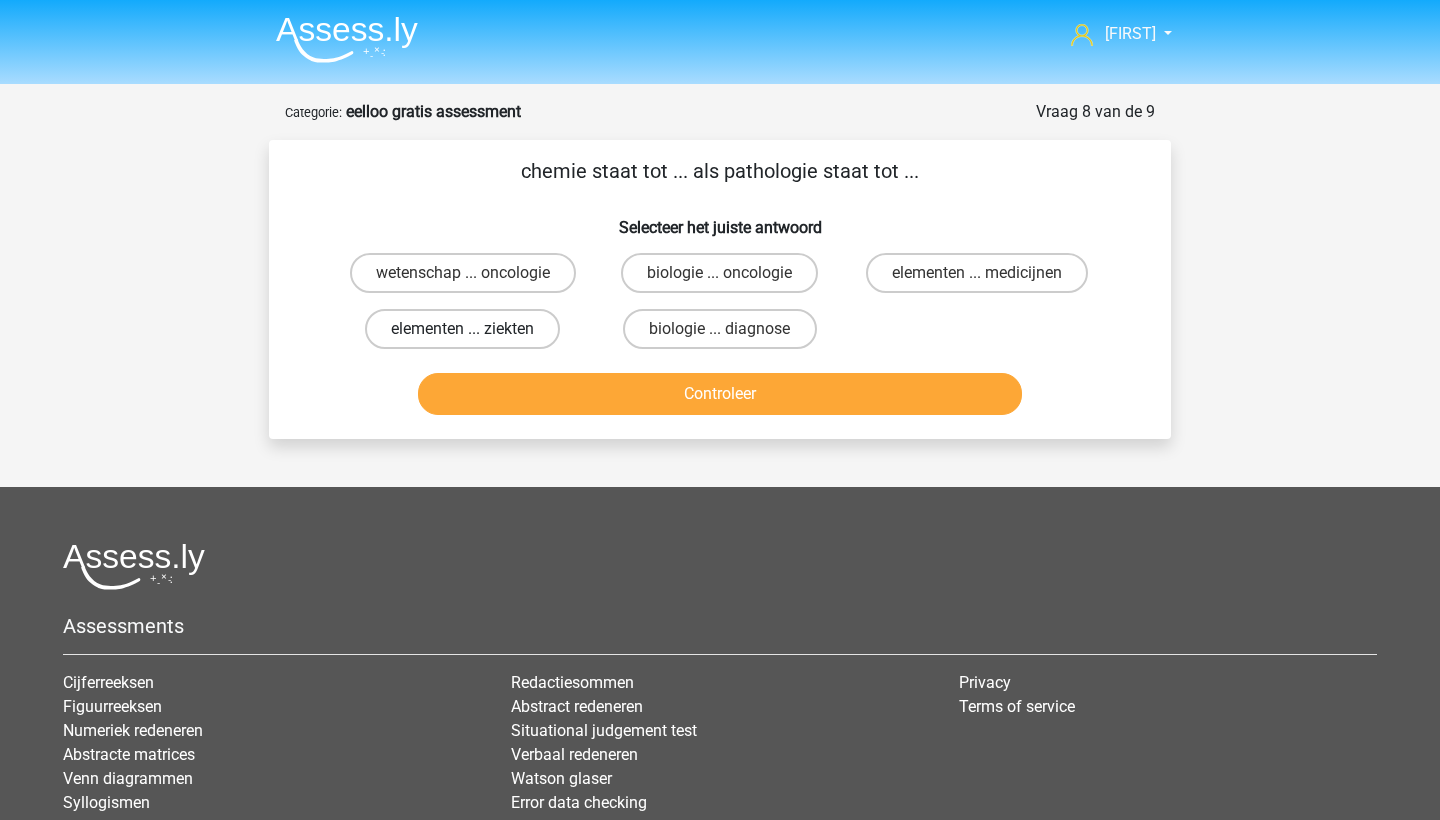 click on "elementen ... ziekten" at bounding box center (462, 329) 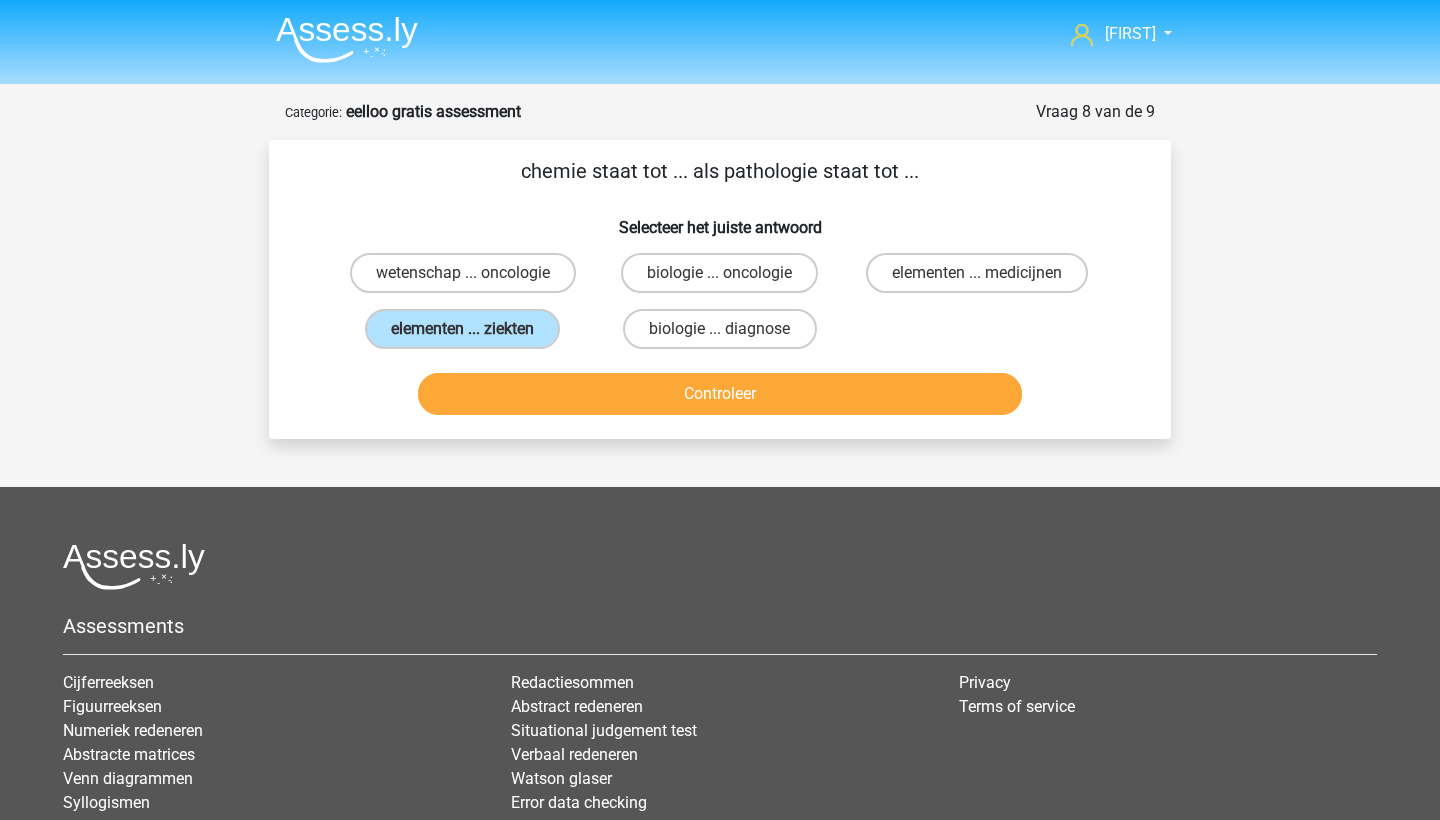 click on "Controleer" at bounding box center [720, 394] 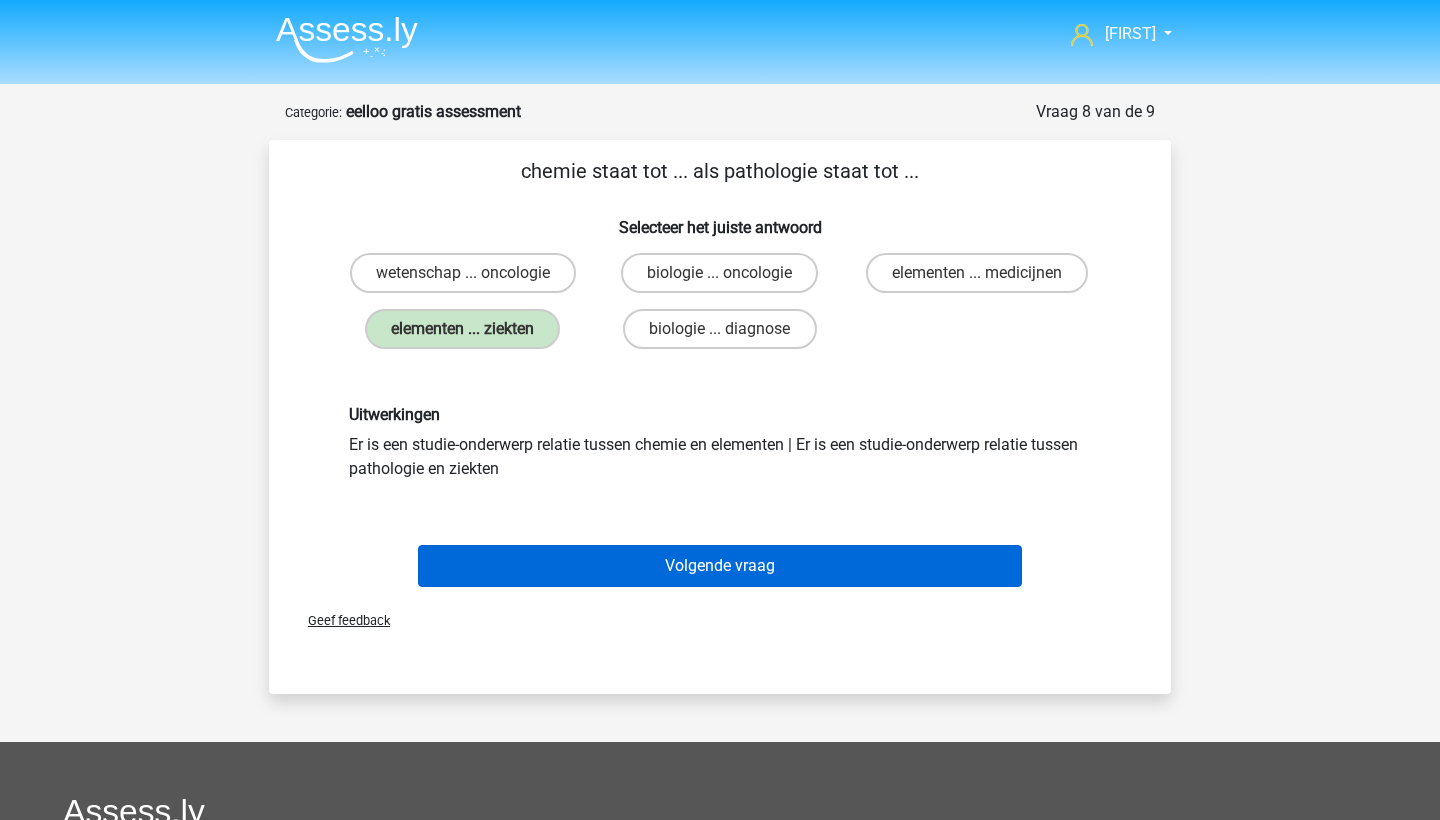 click on "Volgende vraag" at bounding box center [720, 566] 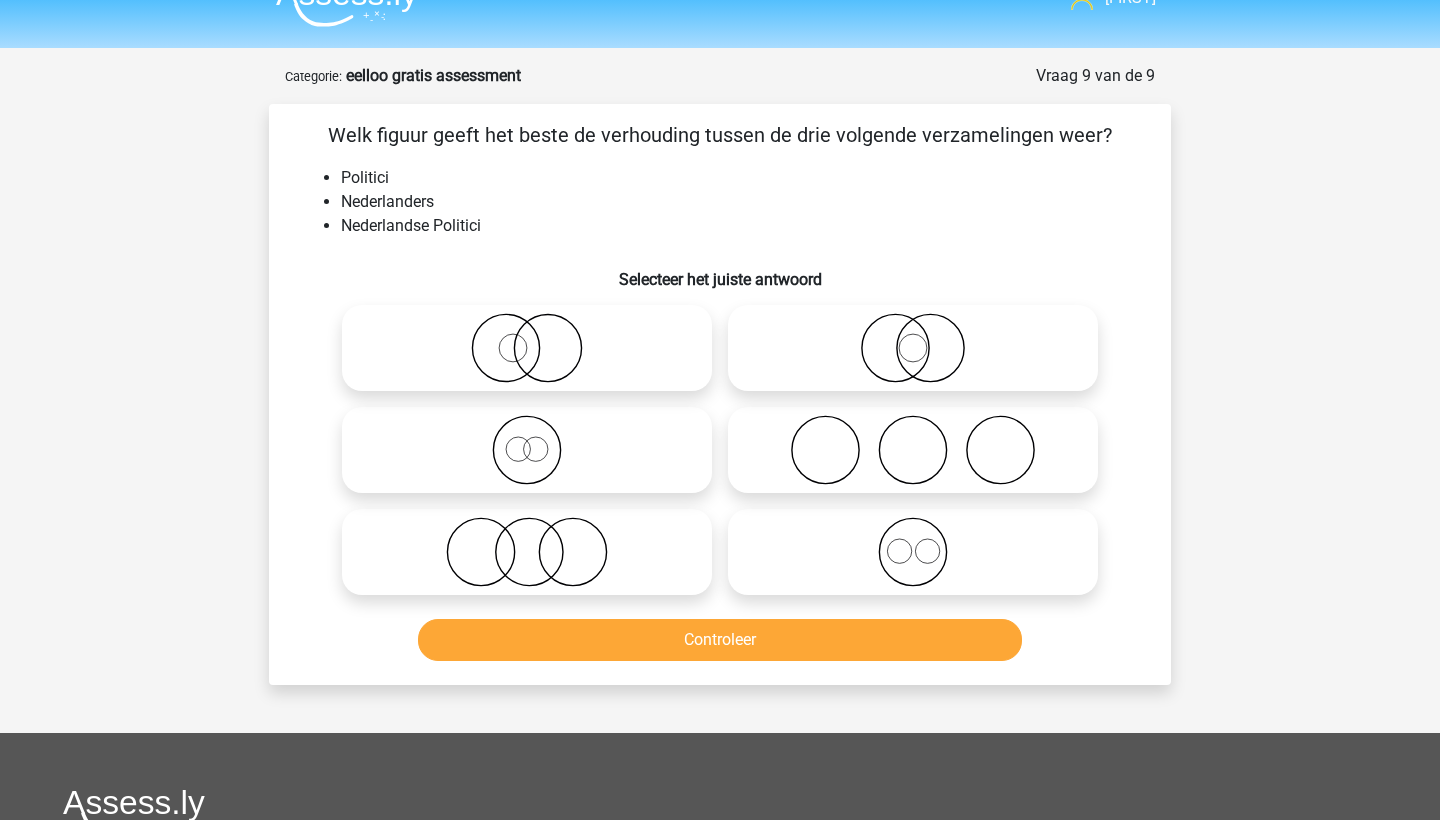 scroll, scrollTop: 36, scrollLeft: 0, axis: vertical 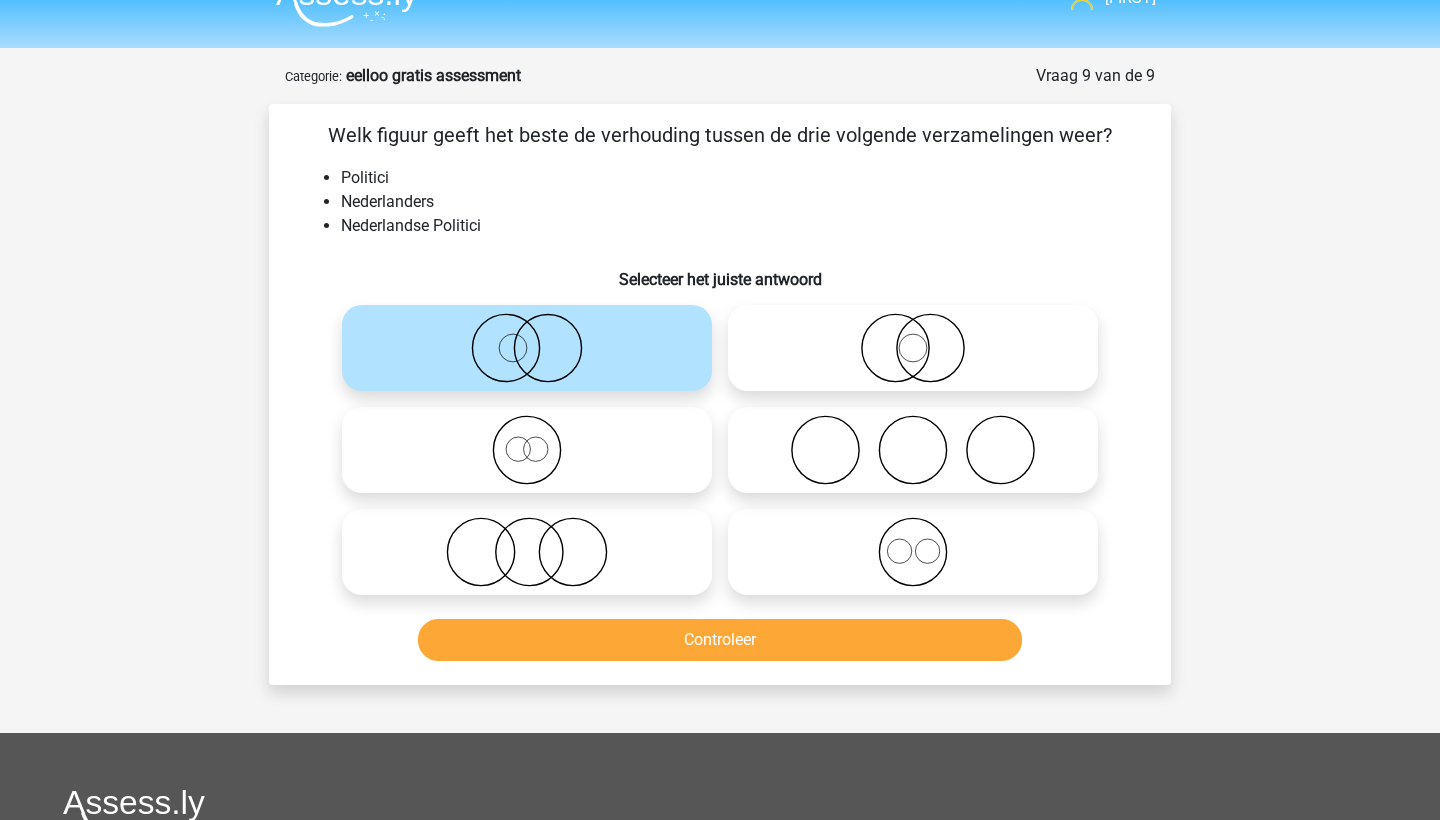 click on "Controleer" at bounding box center (720, 640) 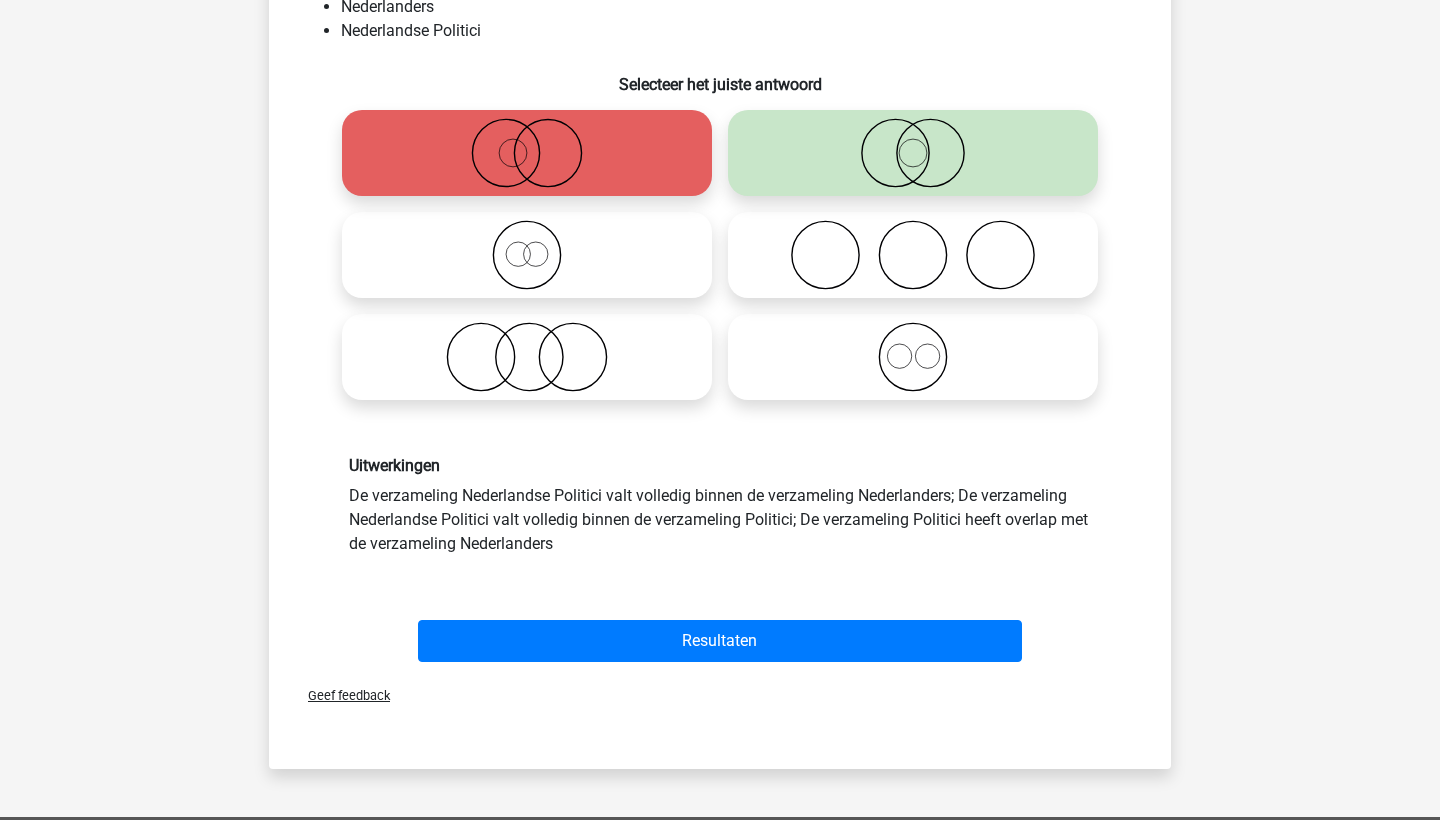 scroll, scrollTop: 275, scrollLeft: 0, axis: vertical 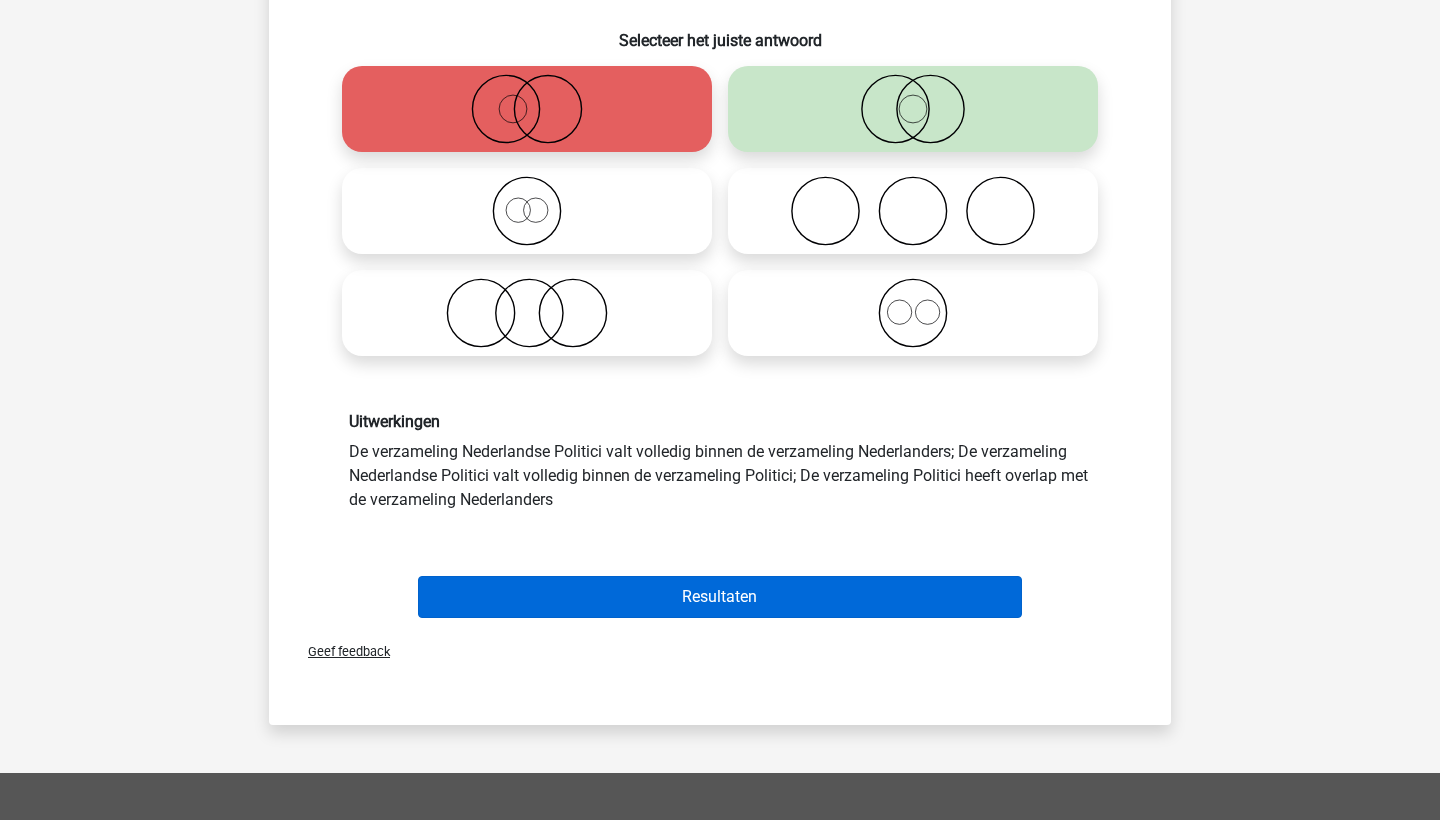 click on "Resultaten" at bounding box center (720, 597) 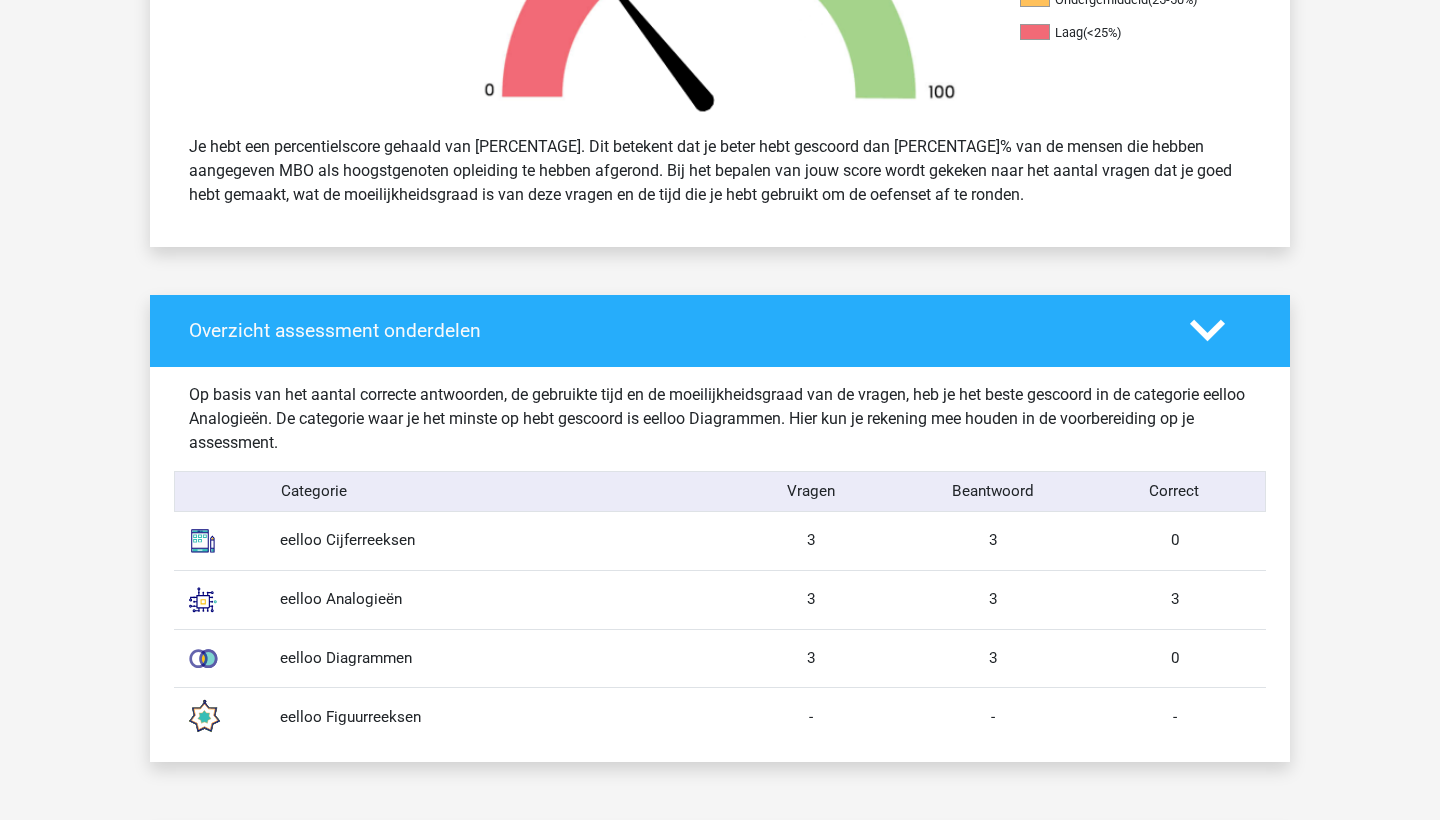 scroll, scrollTop: 773, scrollLeft: 0, axis: vertical 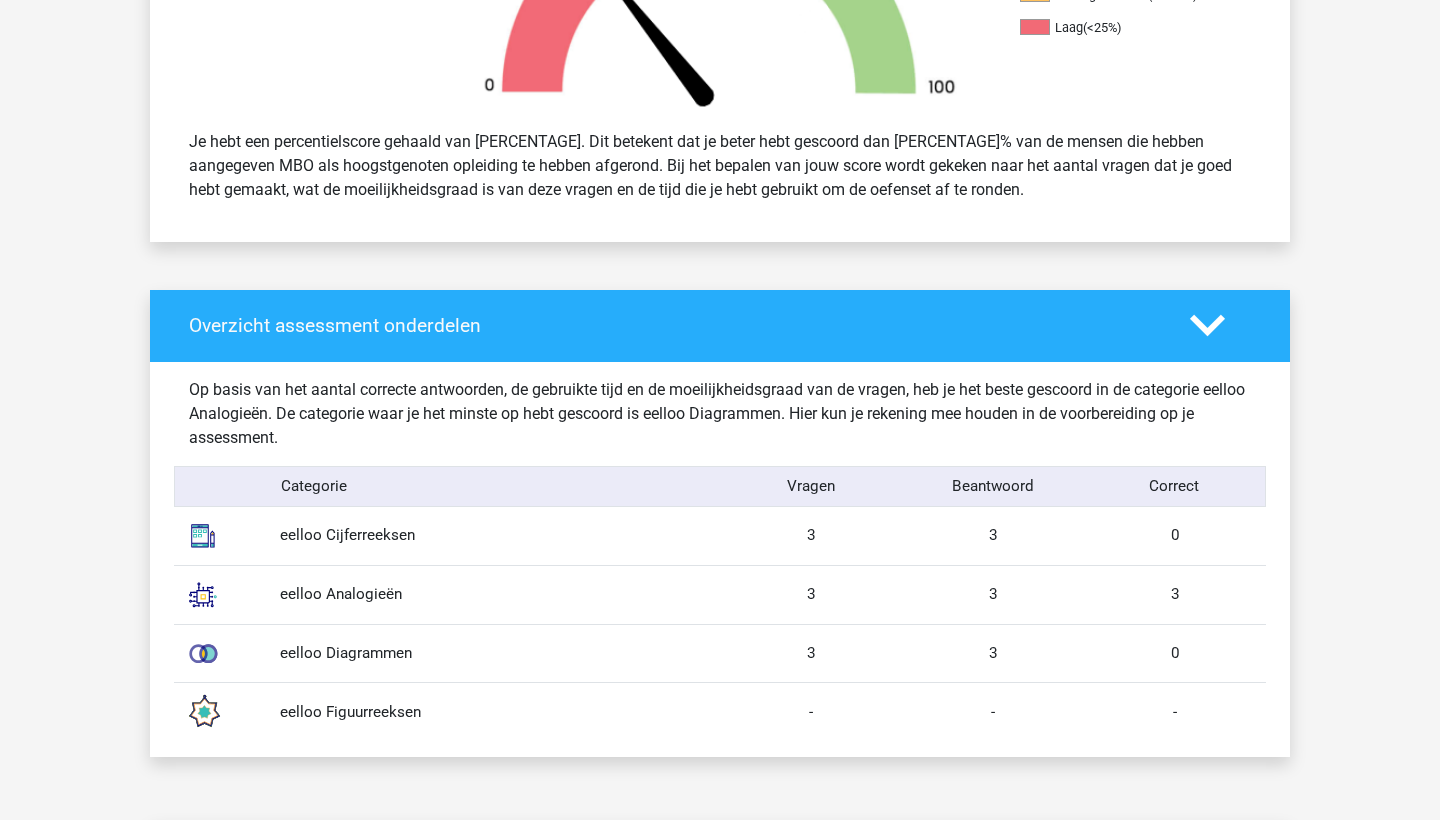 click on "eelloo Diagrammen" at bounding box center [492, 653] 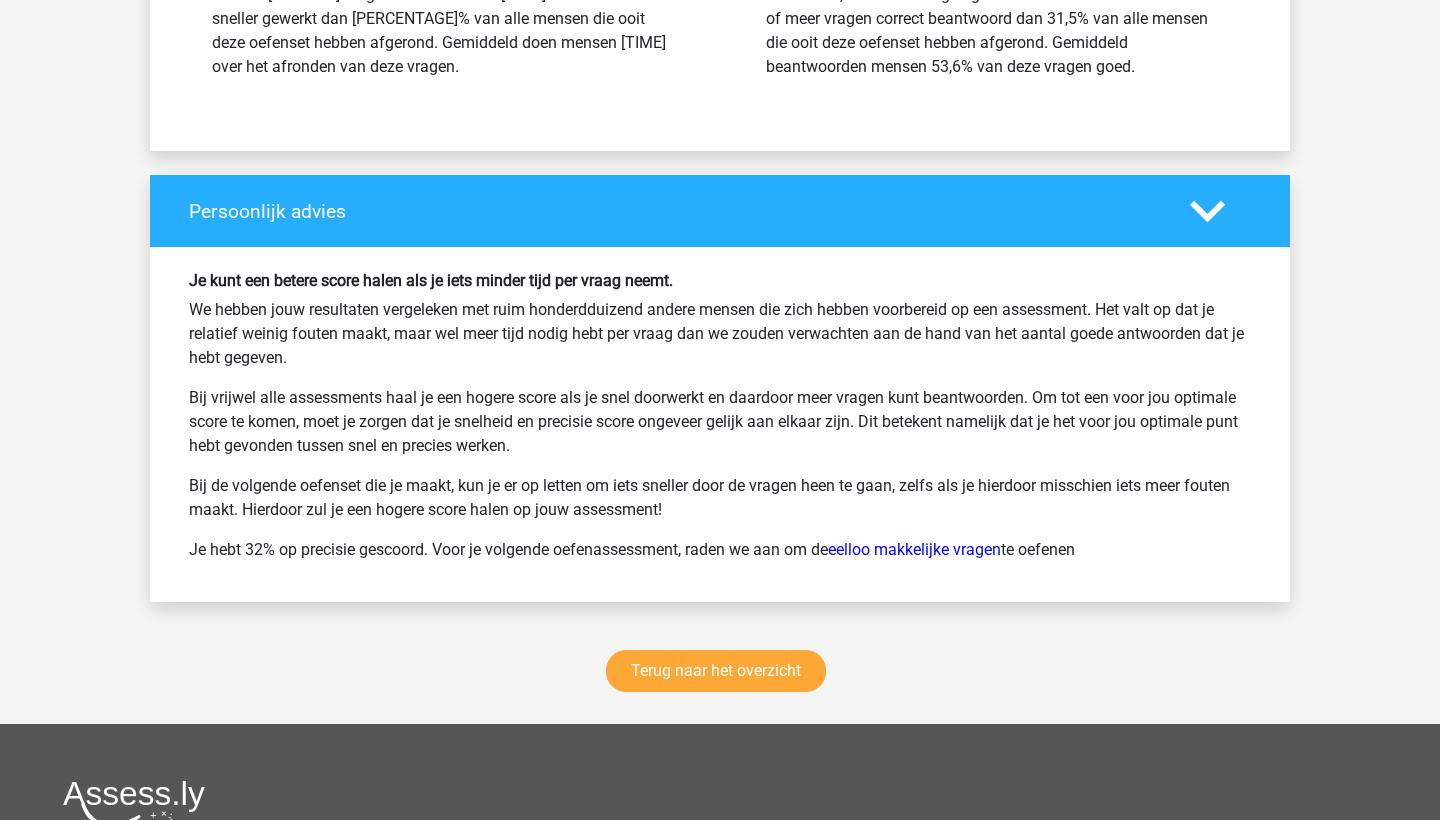 scroll, scrollTop: 2875, scrollLeft: 0, axis: vertical 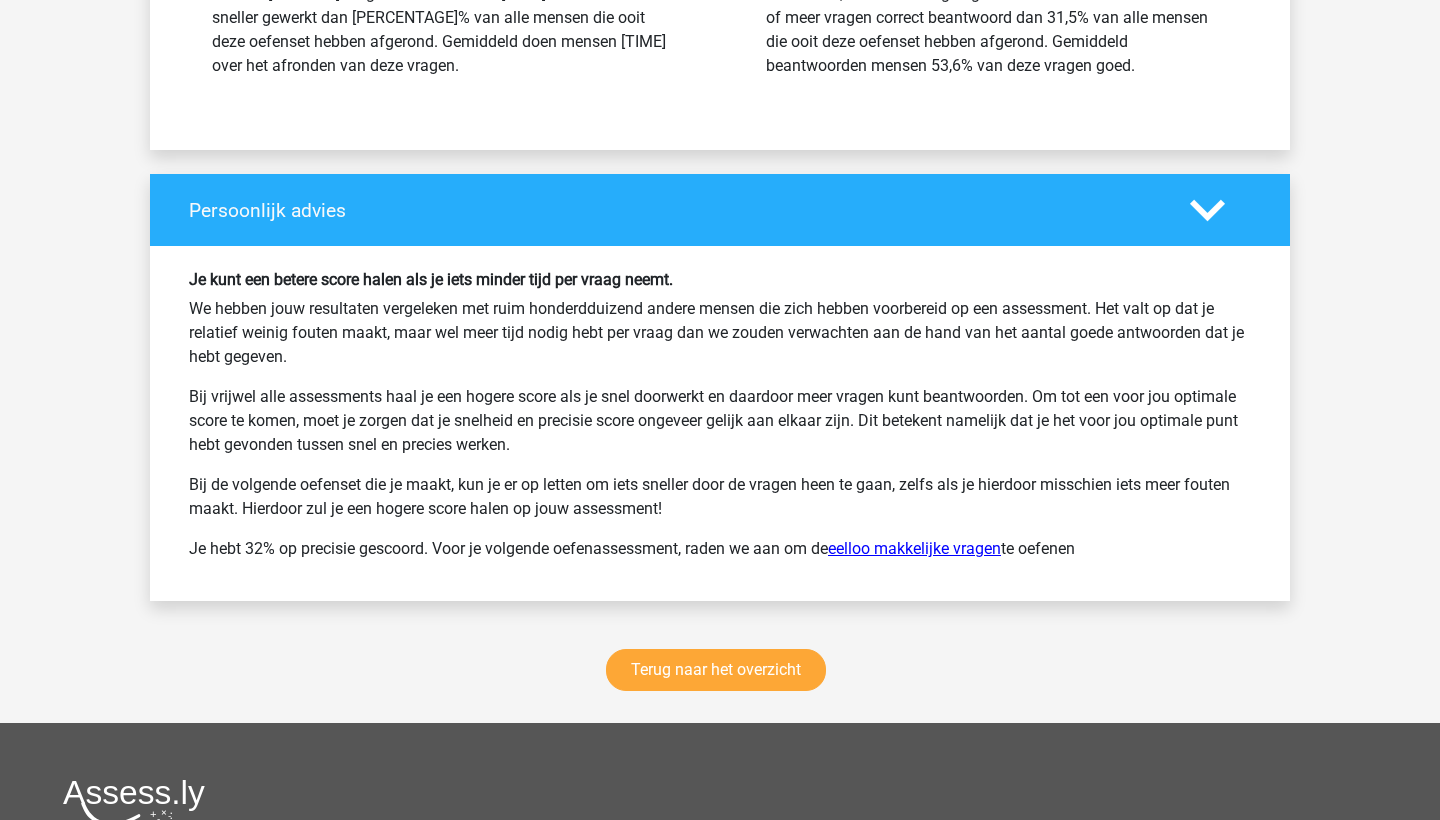 click on "eelloo makkelijke vragen" at bounding box center (914, 548) 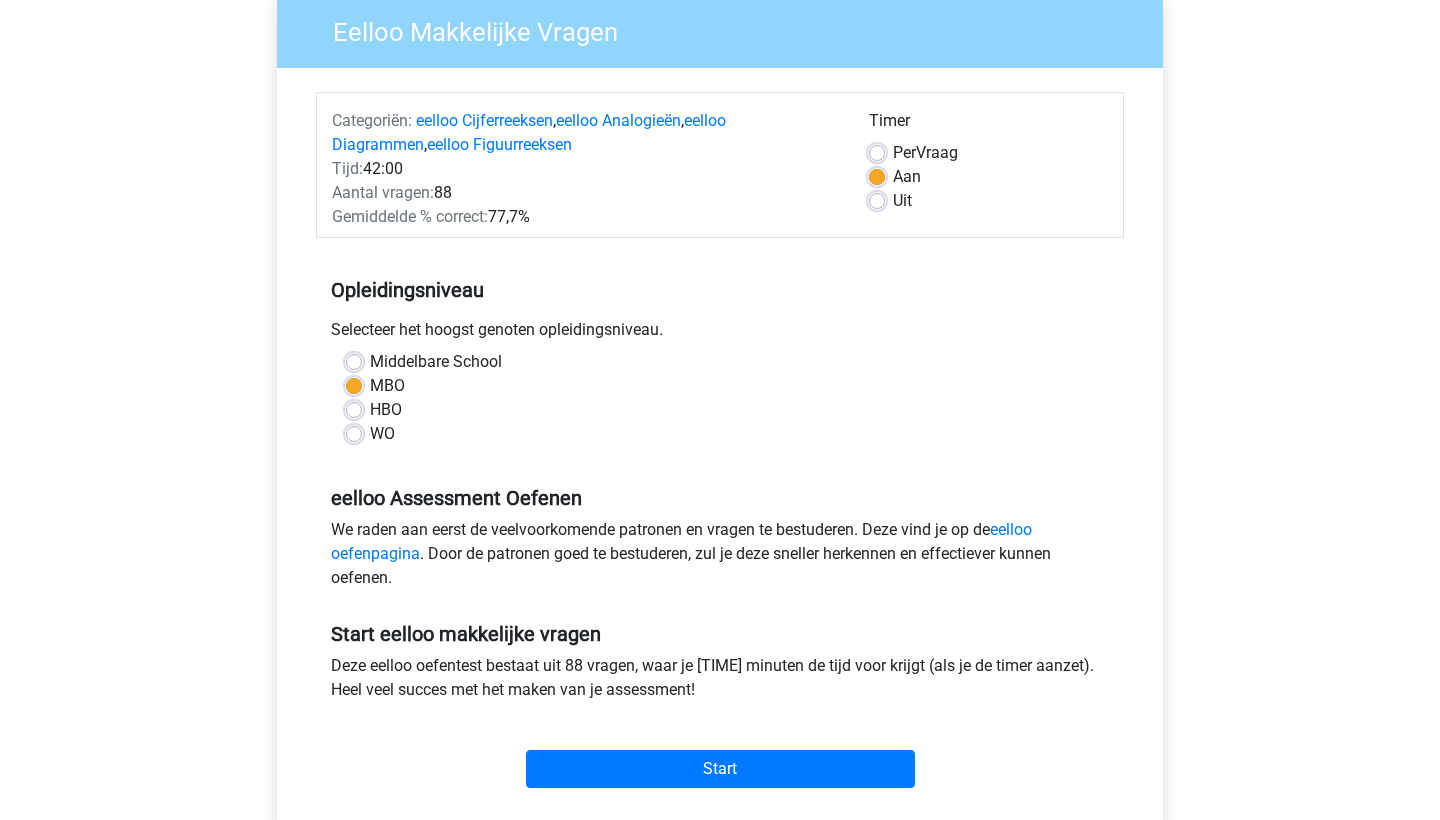 scroll, scrollTop: 120, scrollLeft: 0, axis: vertical 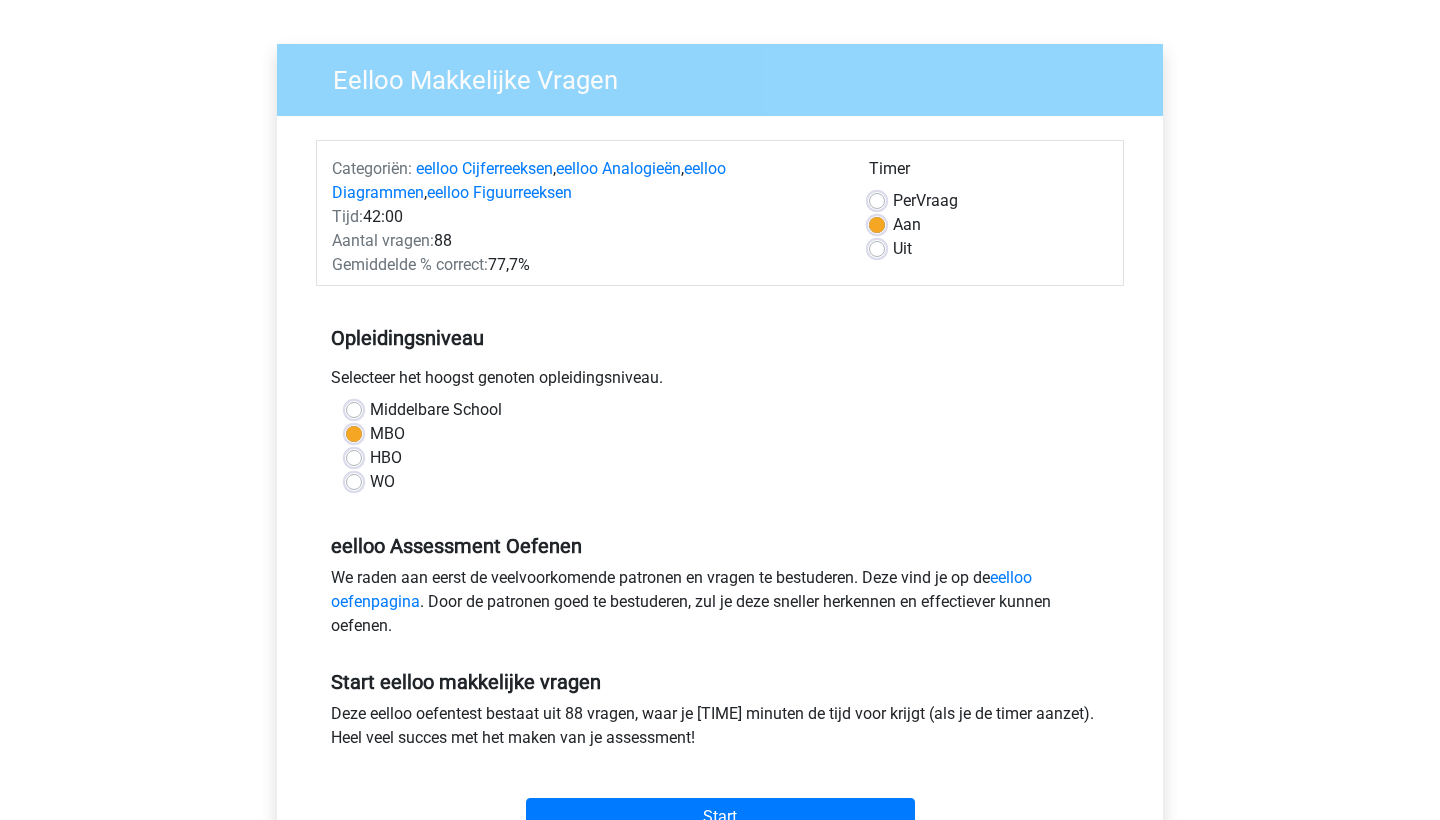 click on "Uit" at bounding box center (988, 249) 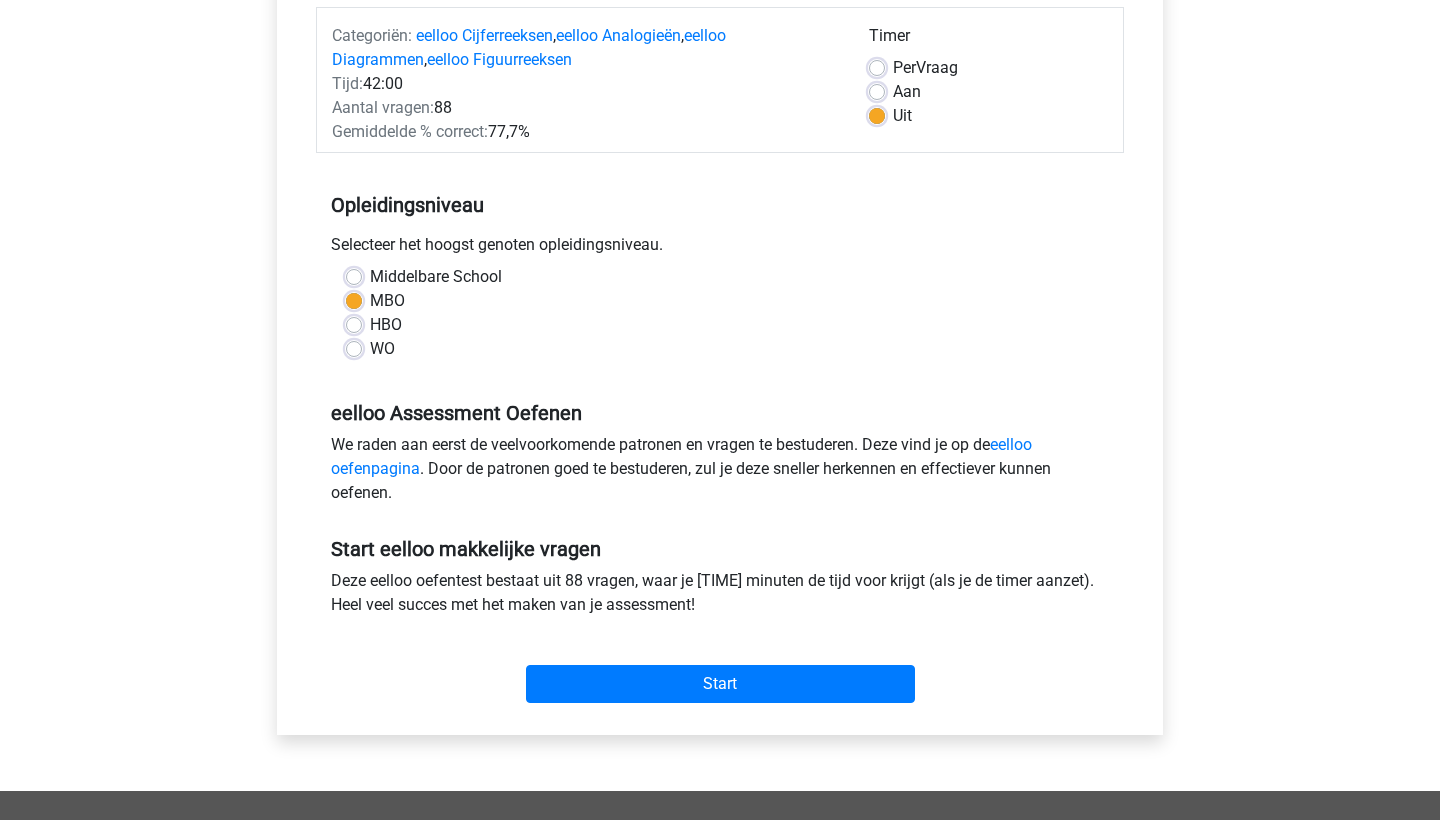 scroll, scrollTop: 290, scrollLeft: 0, axis: vertical 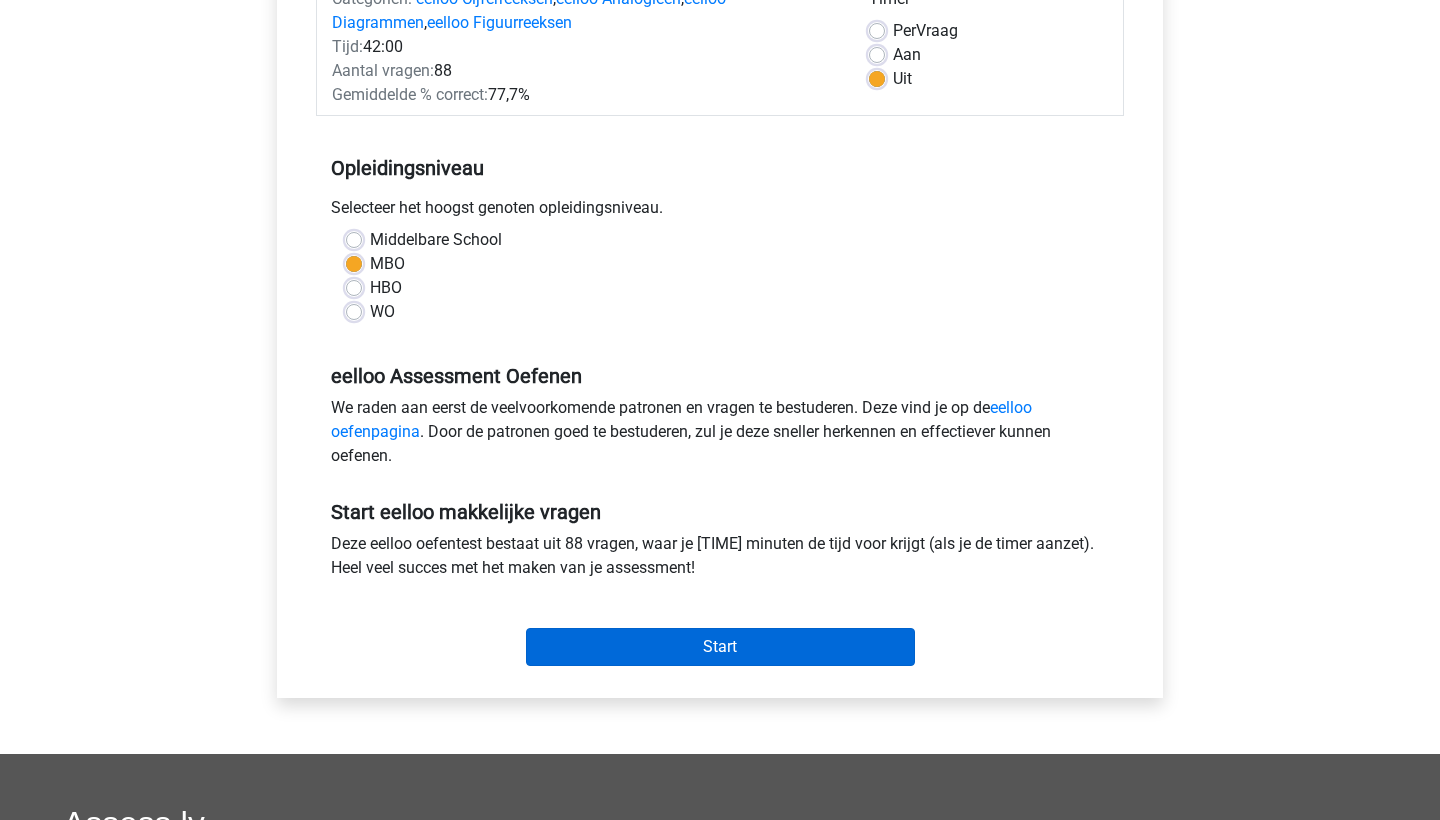 click on "Start" at bounding box center [720, 647] 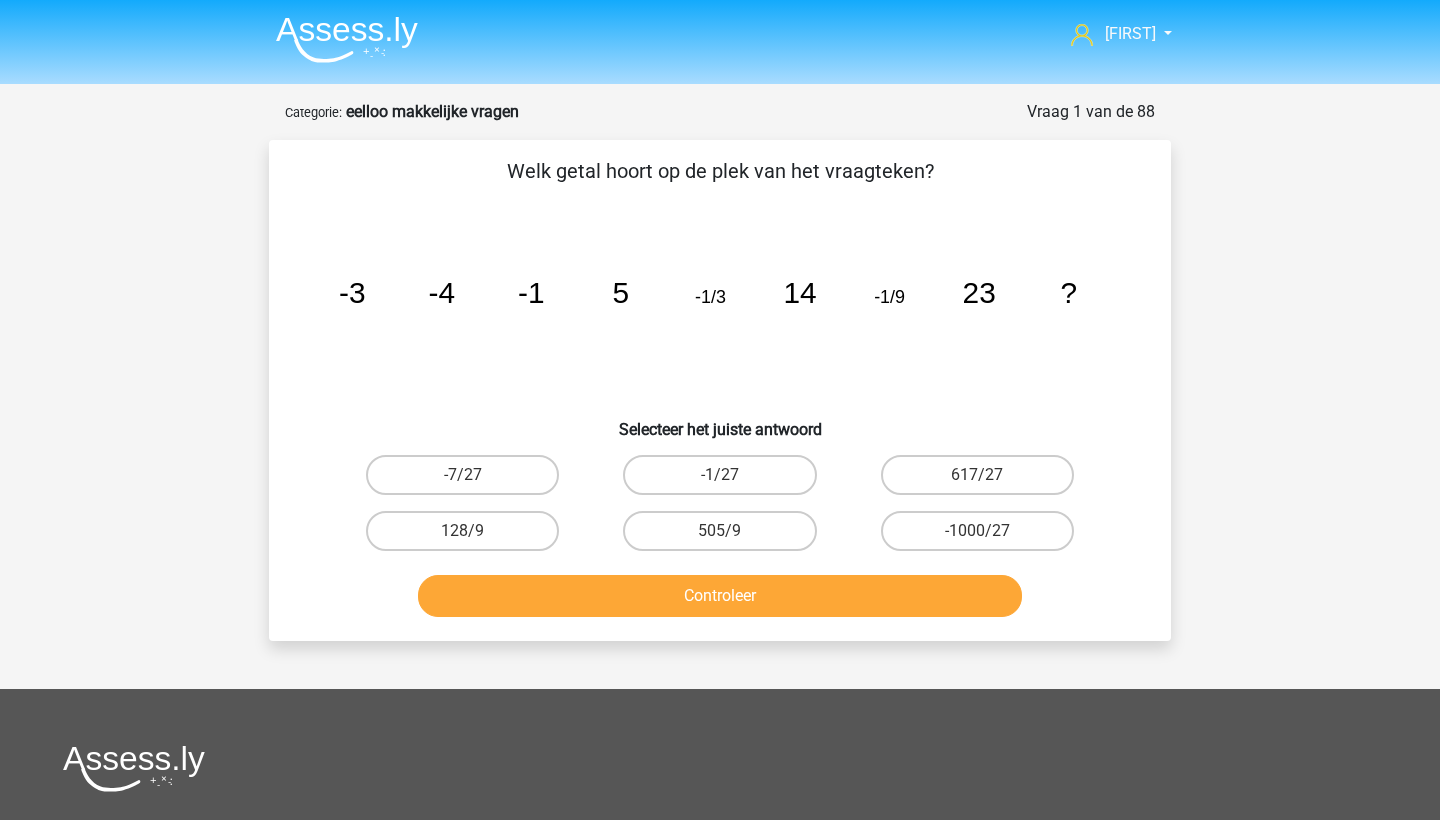 scroll, scrollTop: 0, scrollLeft: 0, axis: both 